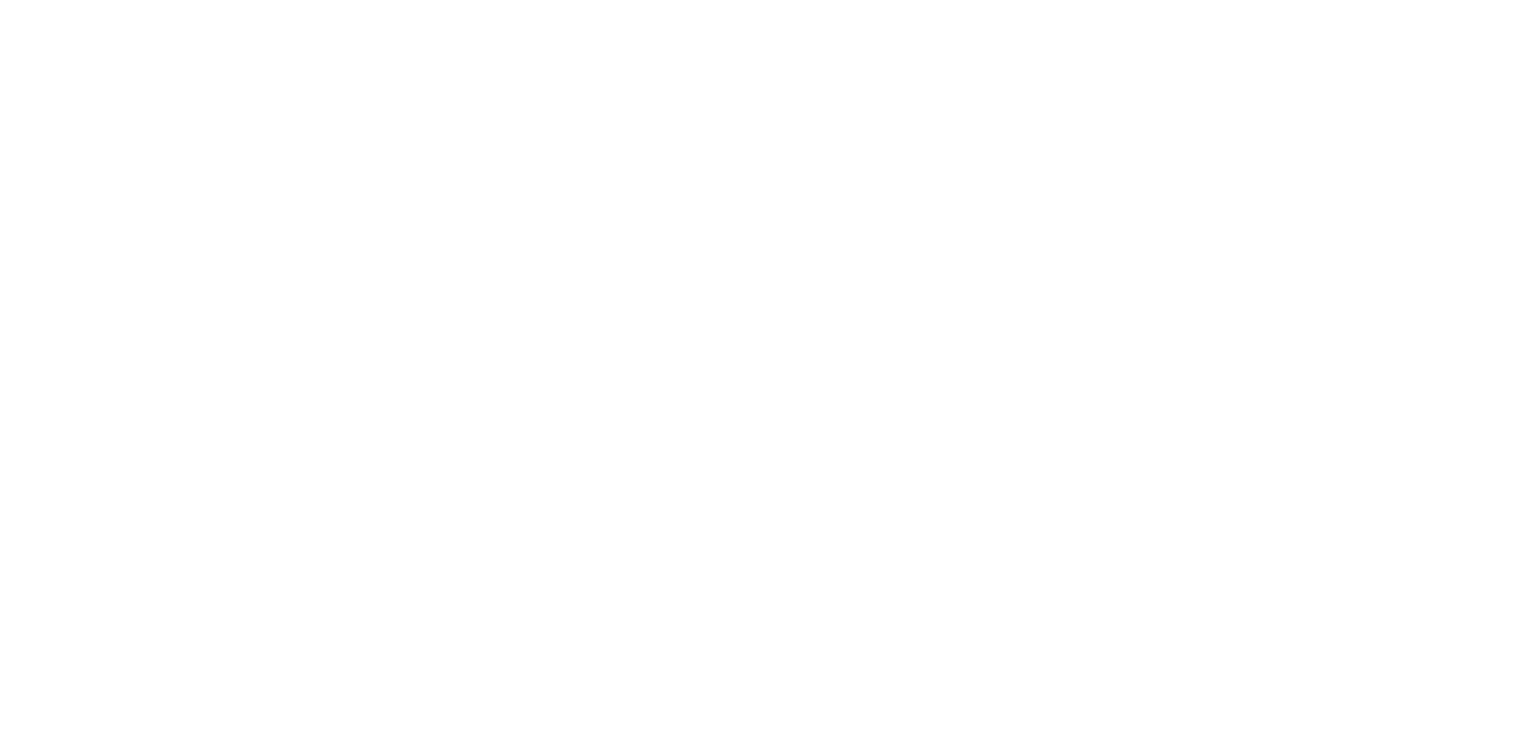 scroll, scrollTop: 0, scrollLeft: 0, axis: both 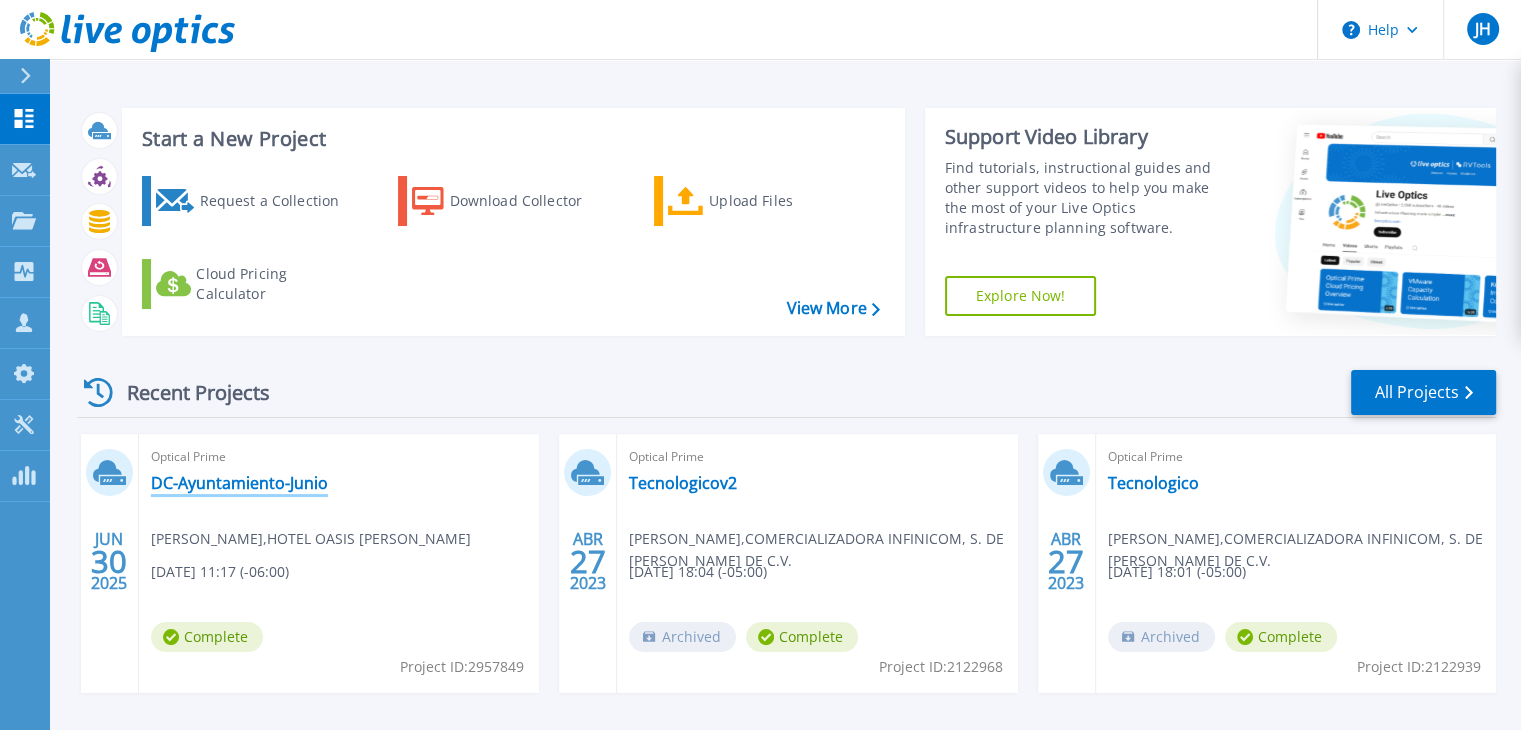 click on "DC-Ayuntamiento-Junio" at bounding box center (239, 483) 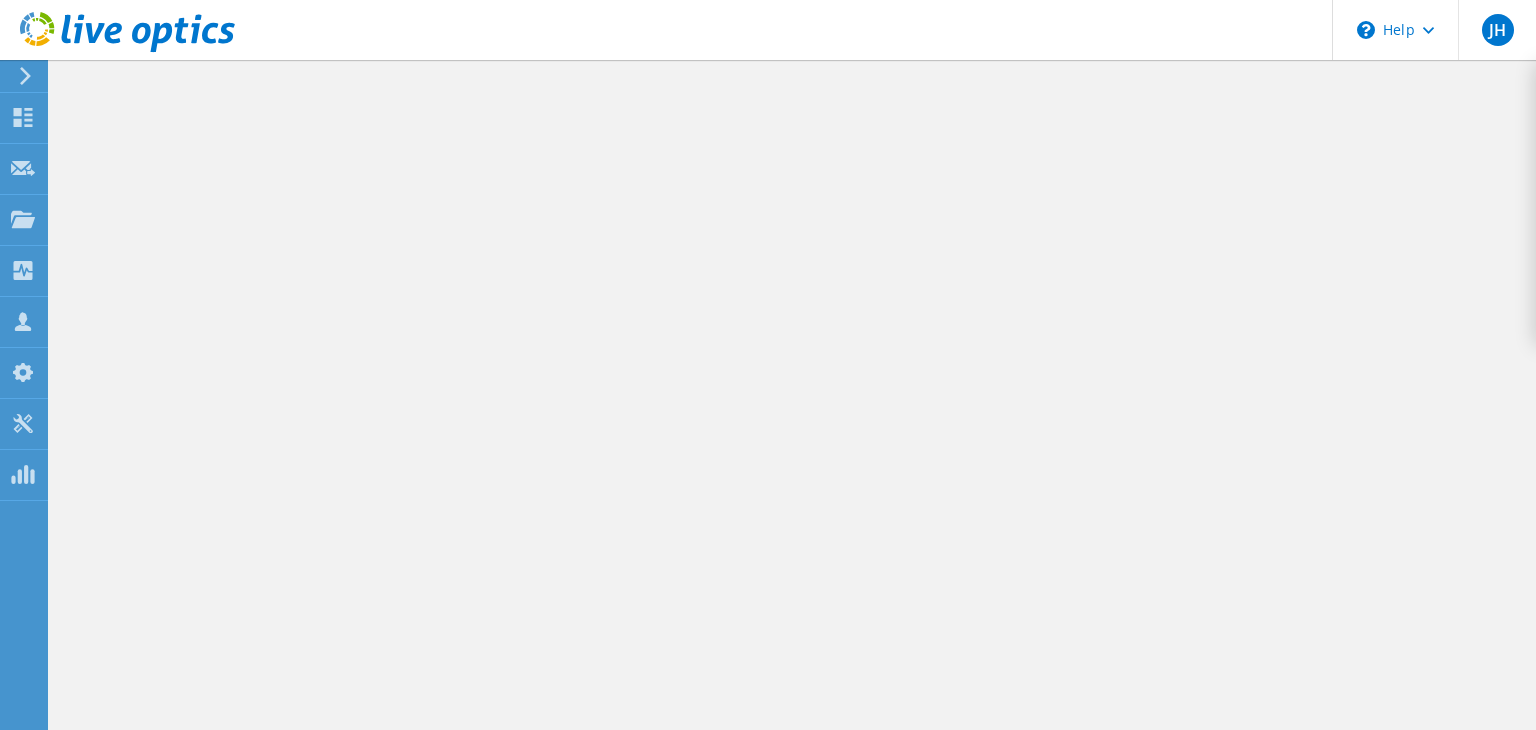 scroll, scrollTop: 0, scrollLeft: 0, axis: both 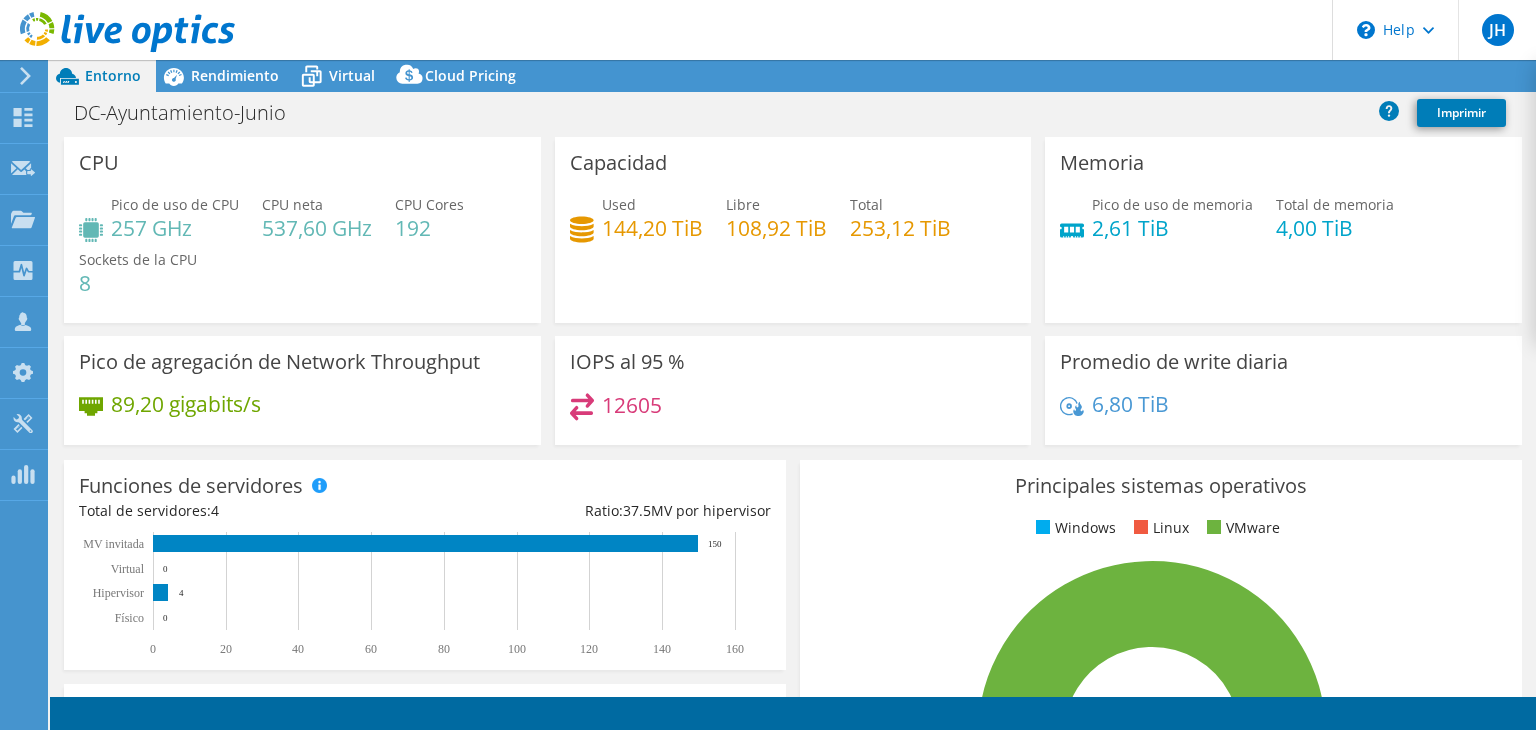 select on "USD" 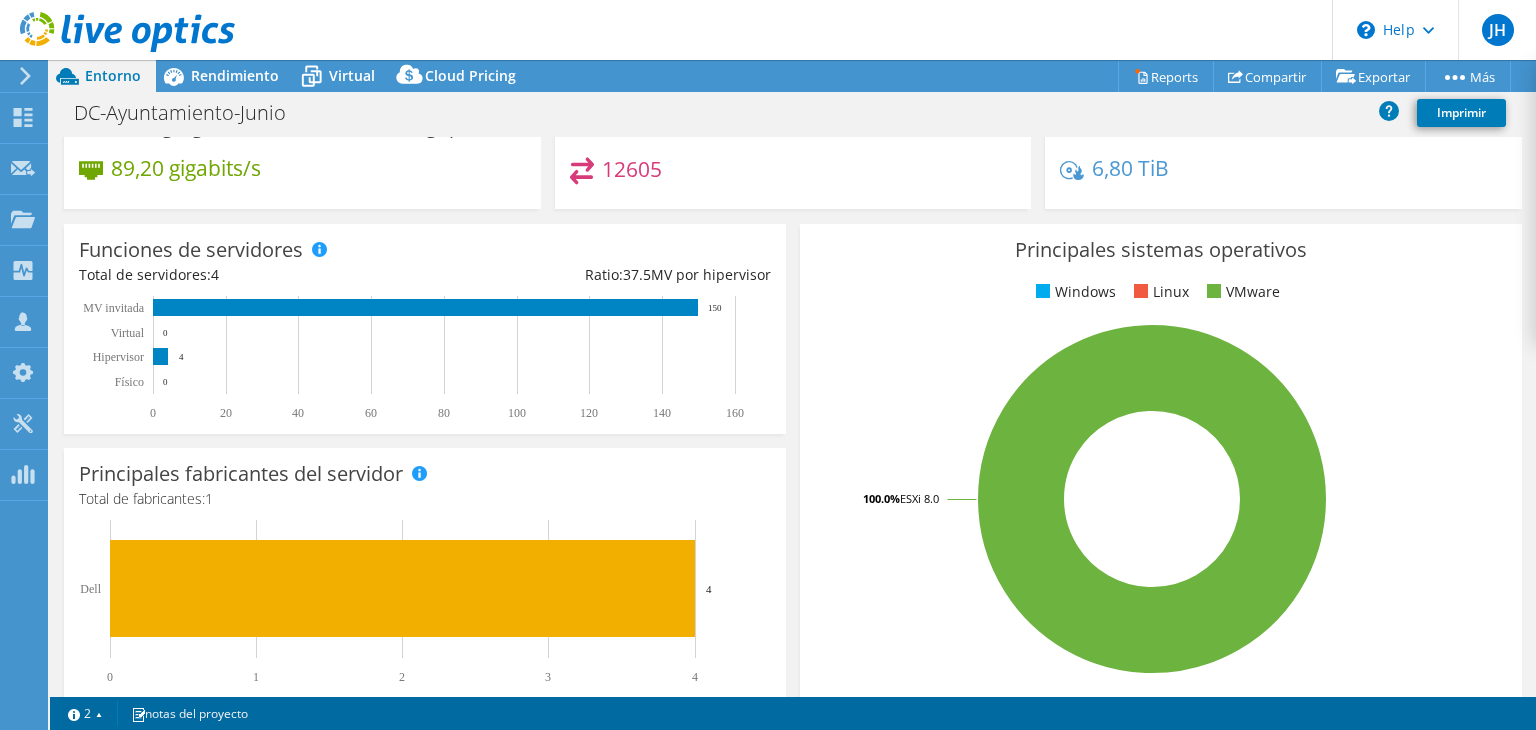 scroll, scrollTop: 0, scrollLeft: 0, axis: both 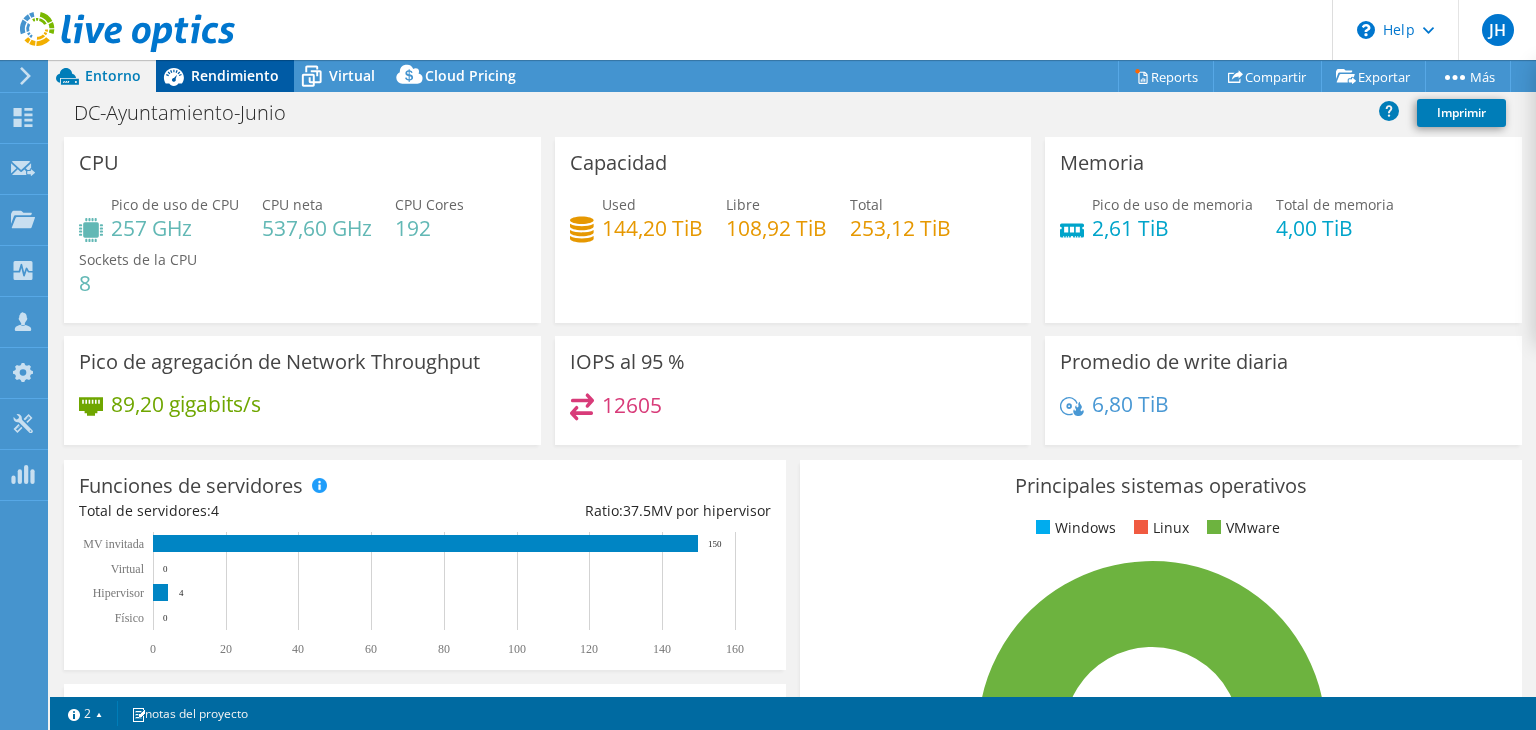click on "Rendimiento" at bounding box center [235, 75] 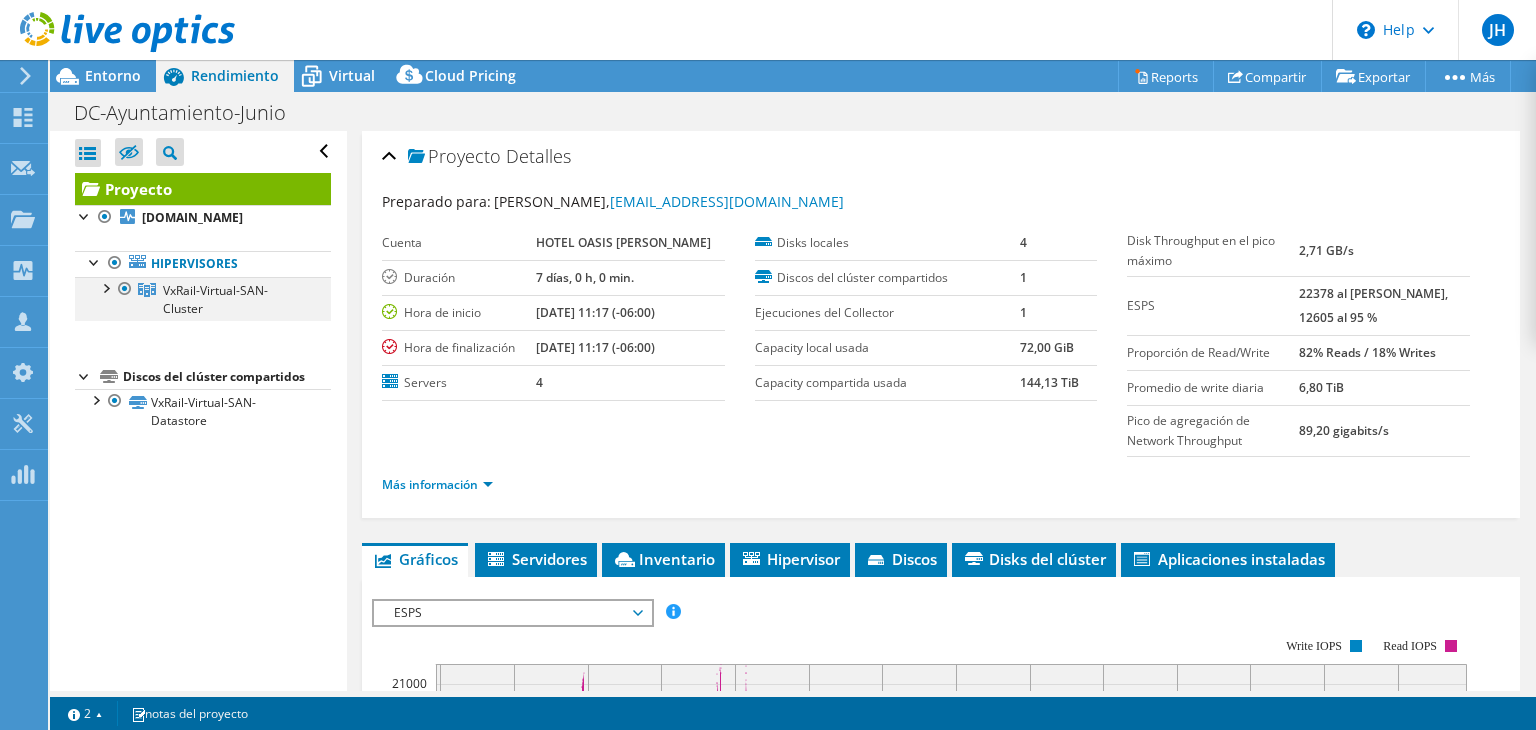 click at bounding box center [105, 287] 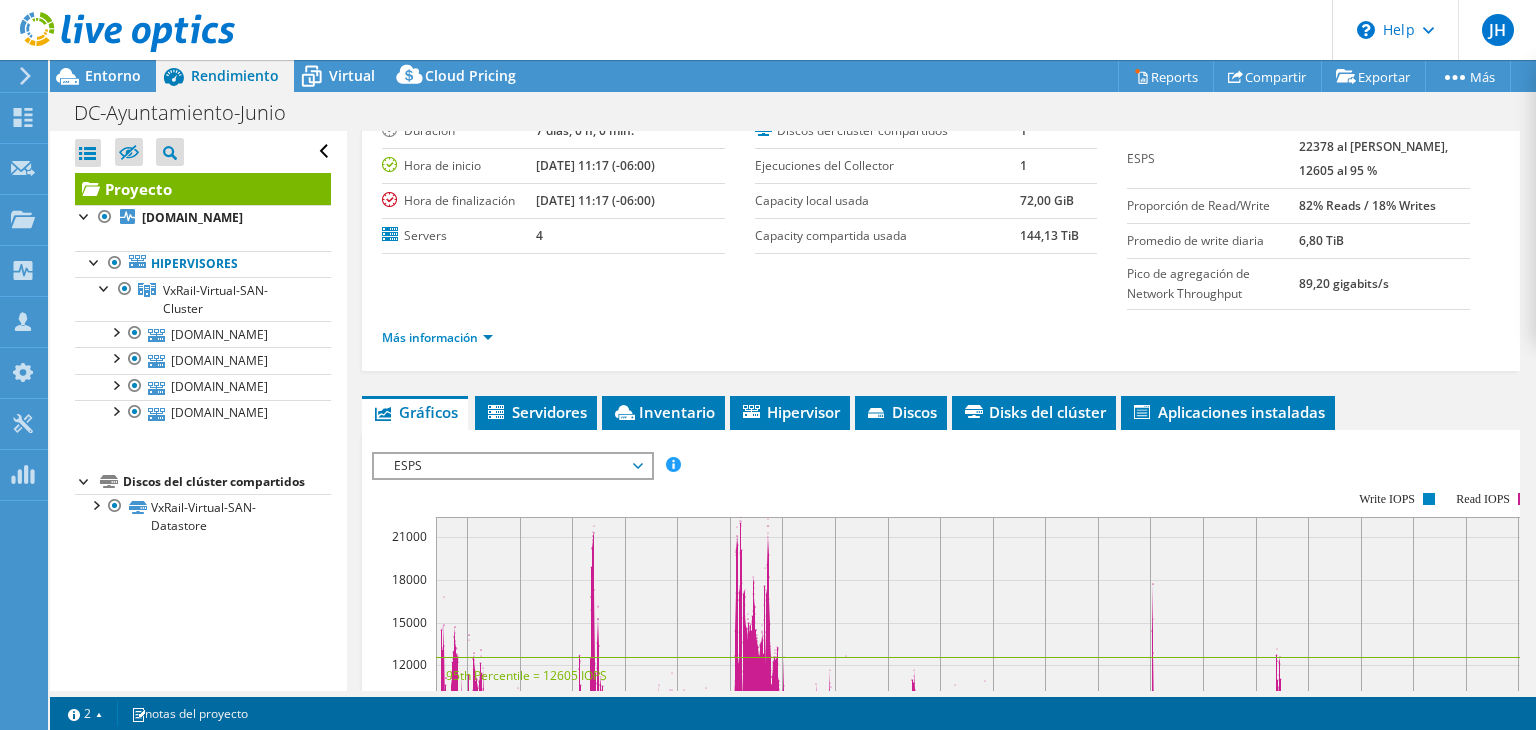 scroll, scrollTop: 300, scrollLeft: 0, axis: vertical 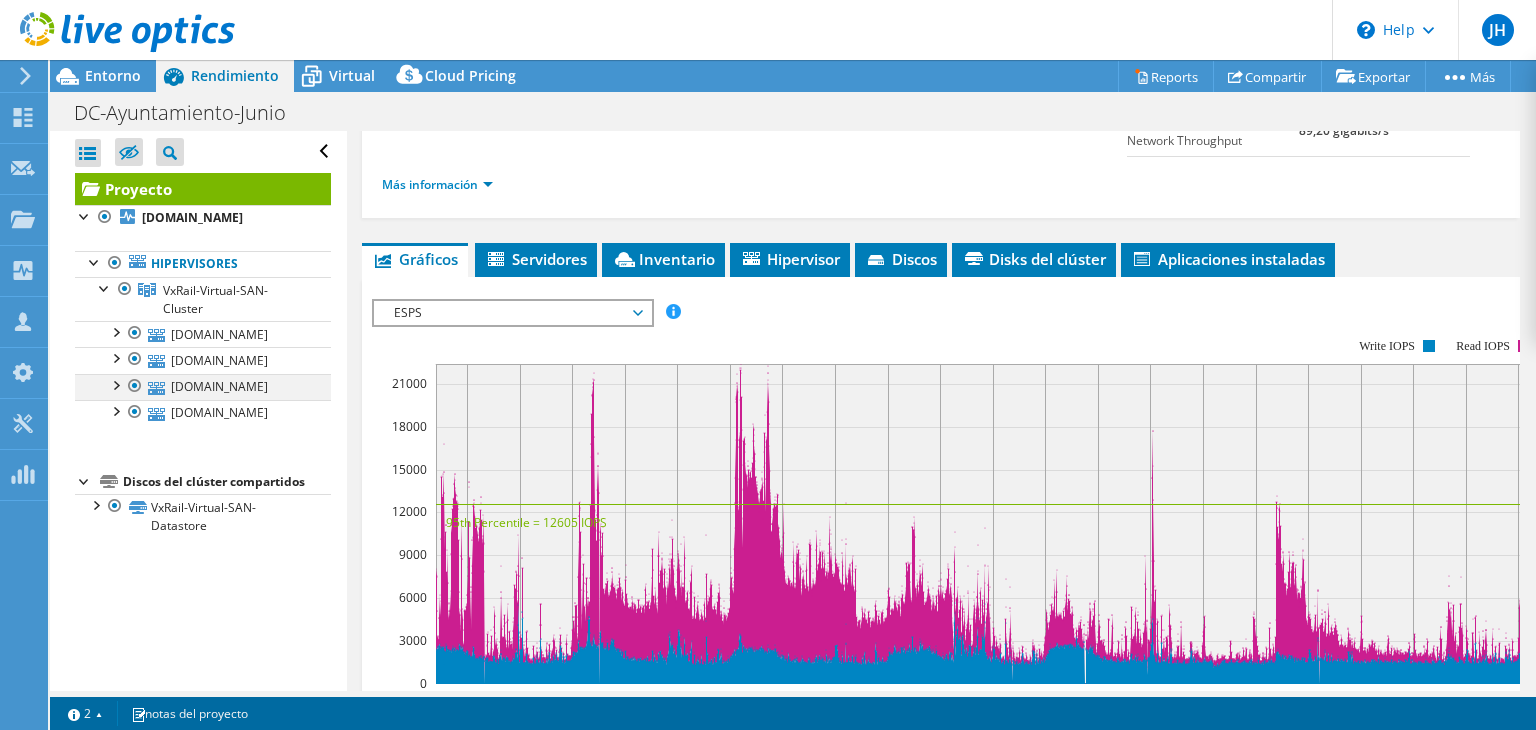 click at bounding box center [115, 384] 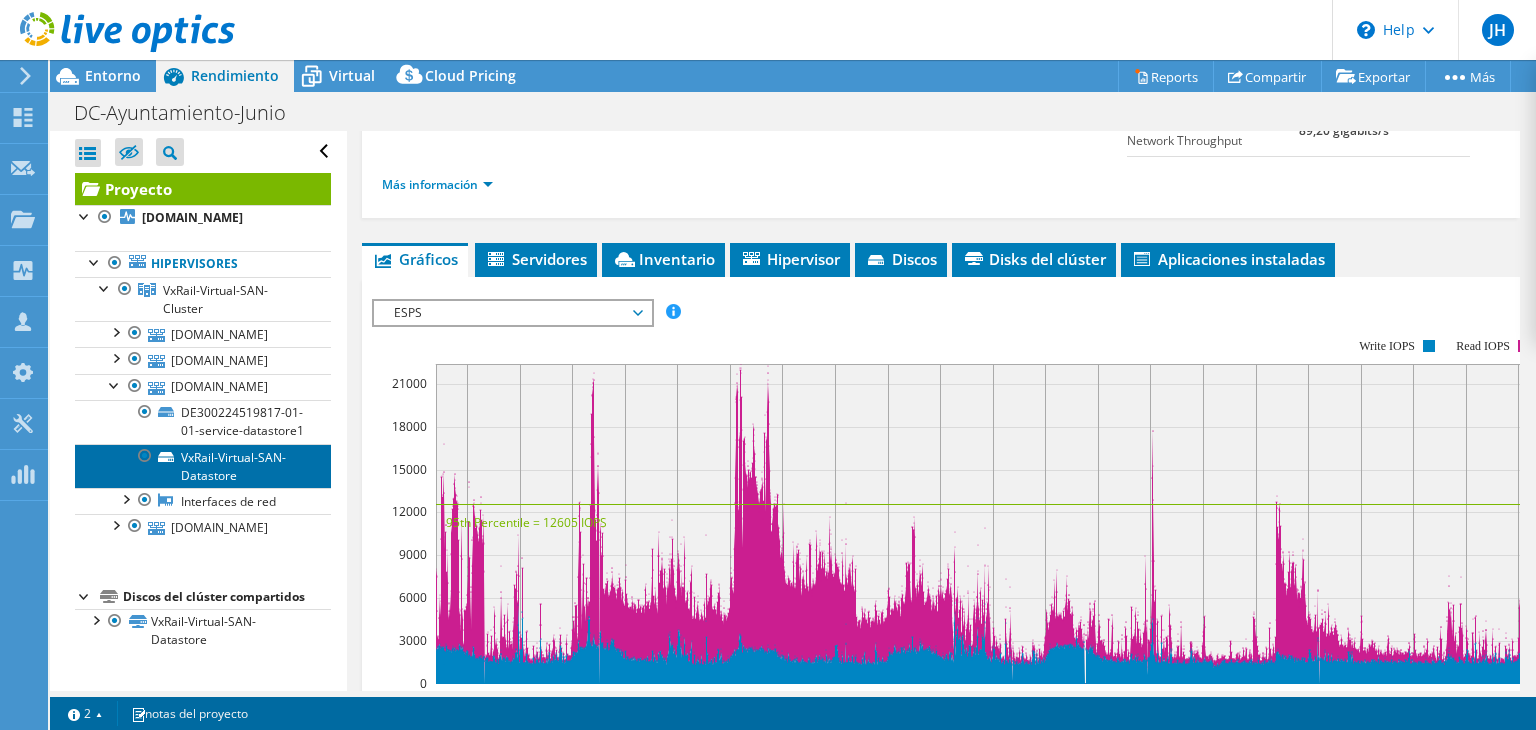 click on "VxRail-Virtual-SAN-Datastore" at bounding box center (203, 466) 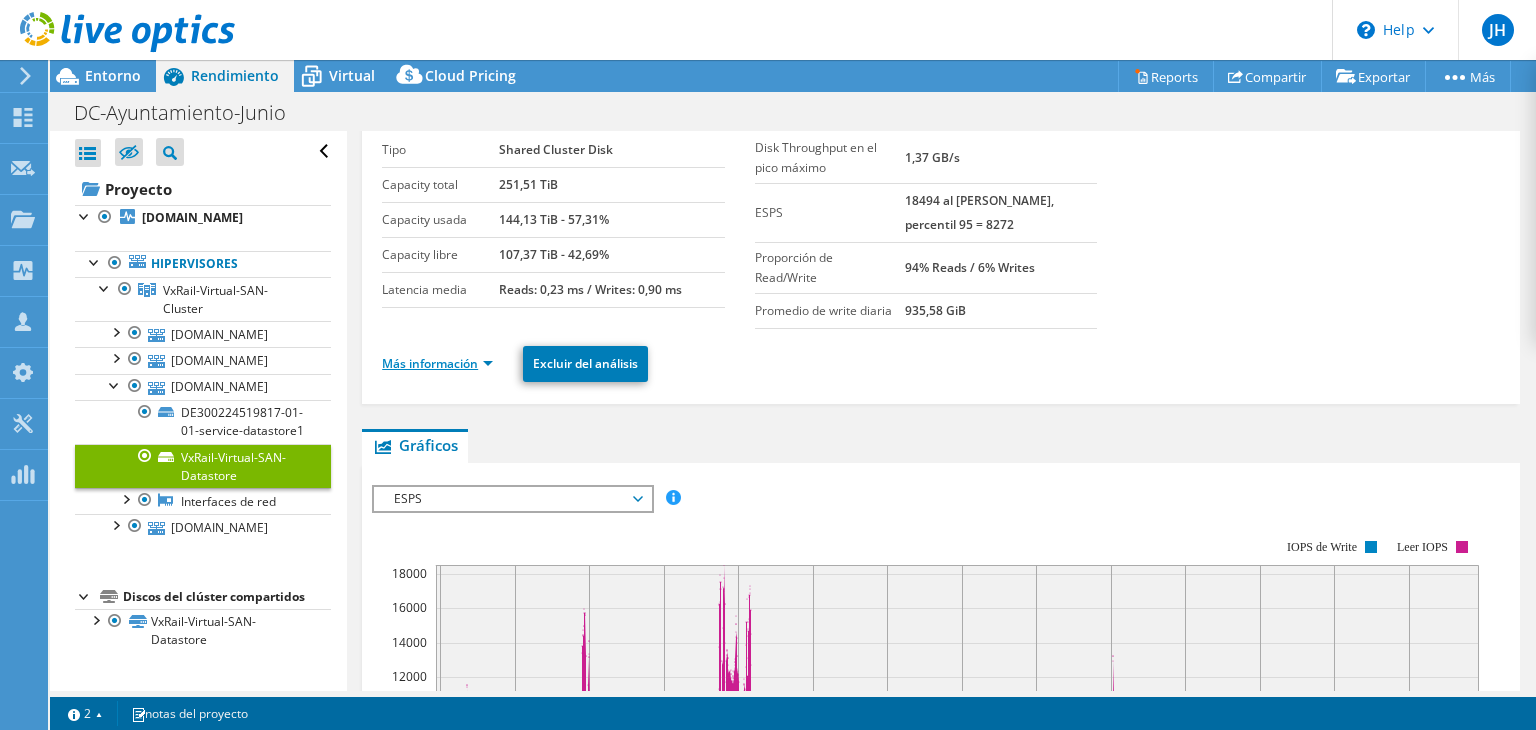 scroll, scrollTop: 0, scrollLeft: 0, axis: both 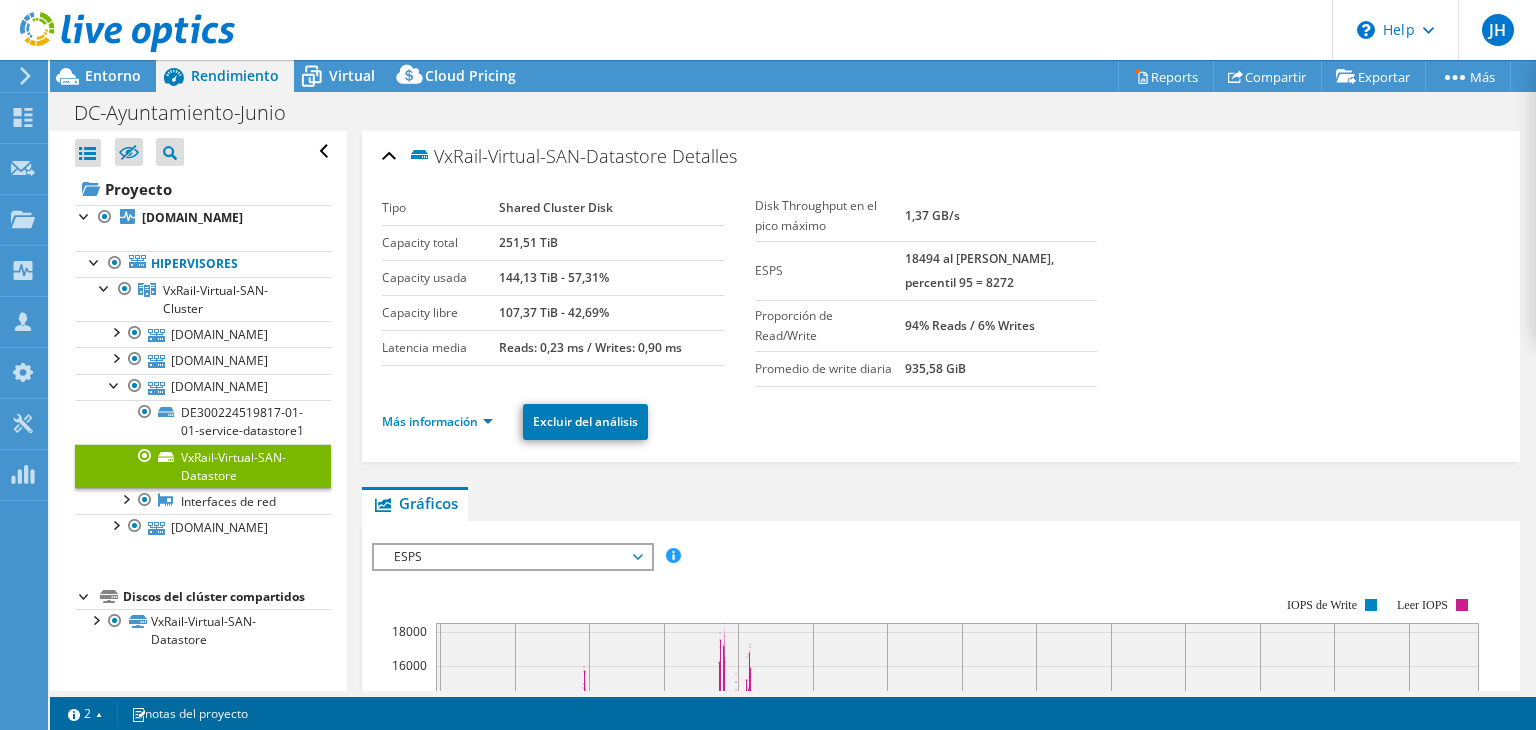 click on "Más información" at bounding box center (443, 422) 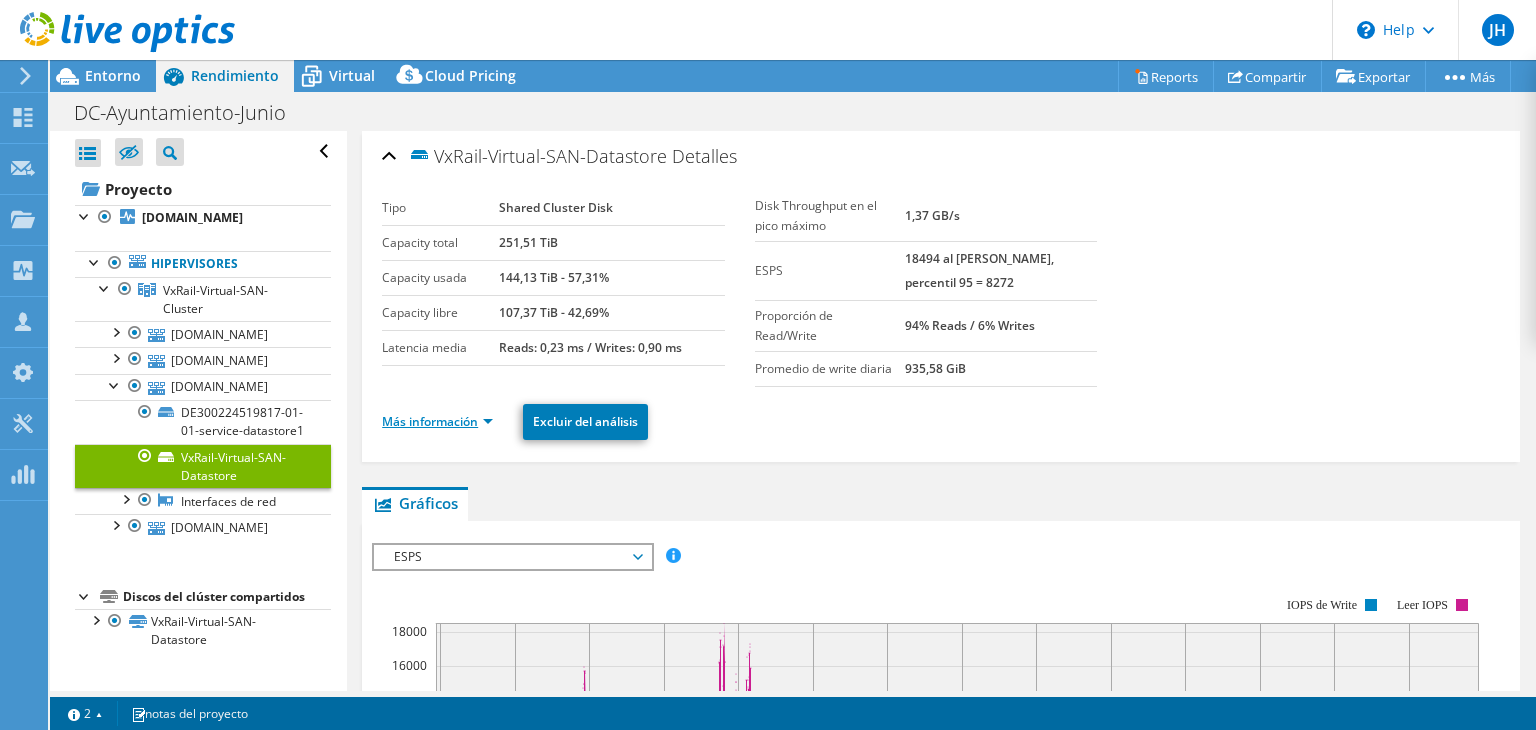 click on "Más información" at bounding box center [437, 421] 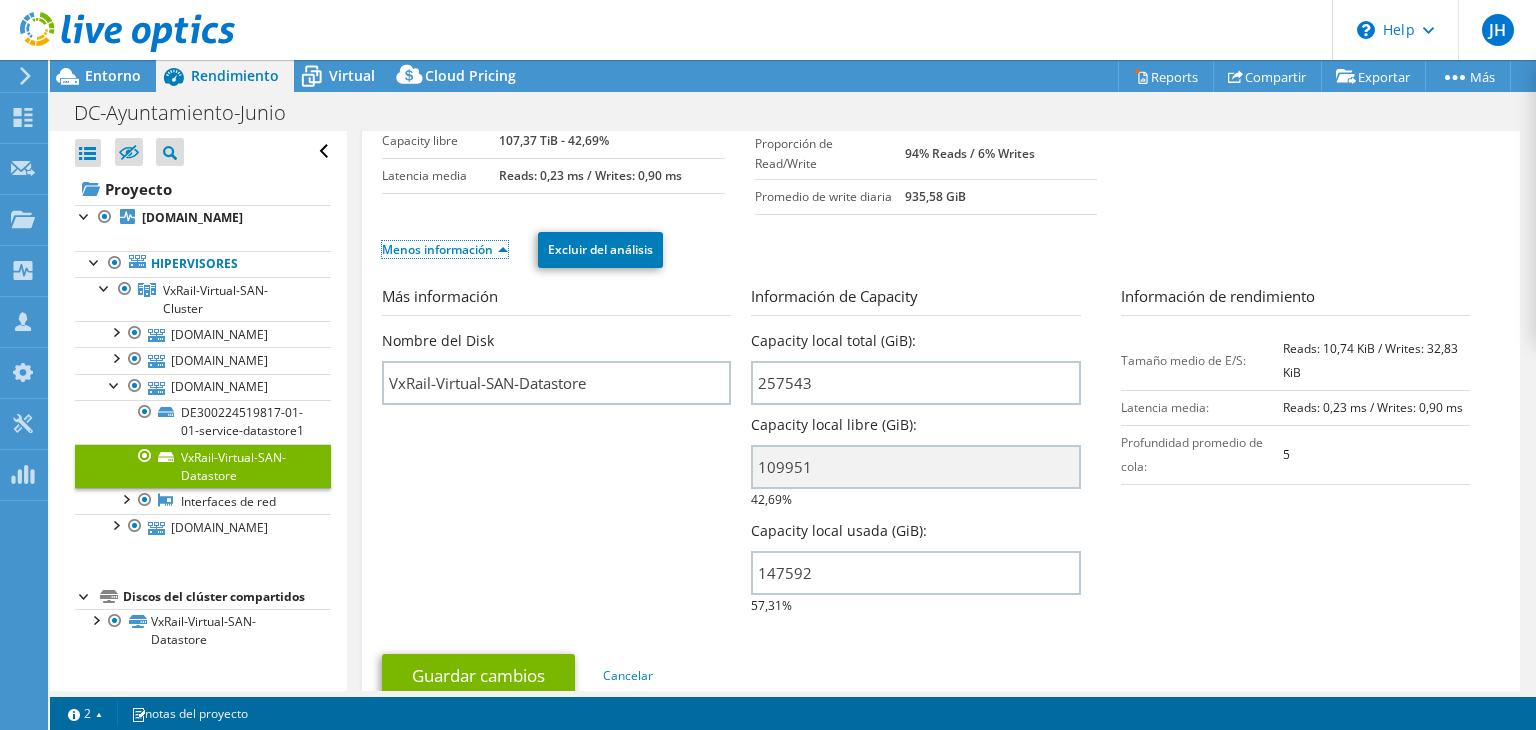 scroll, scrollTop: 200, scrollLeft: 0, axis: vertical 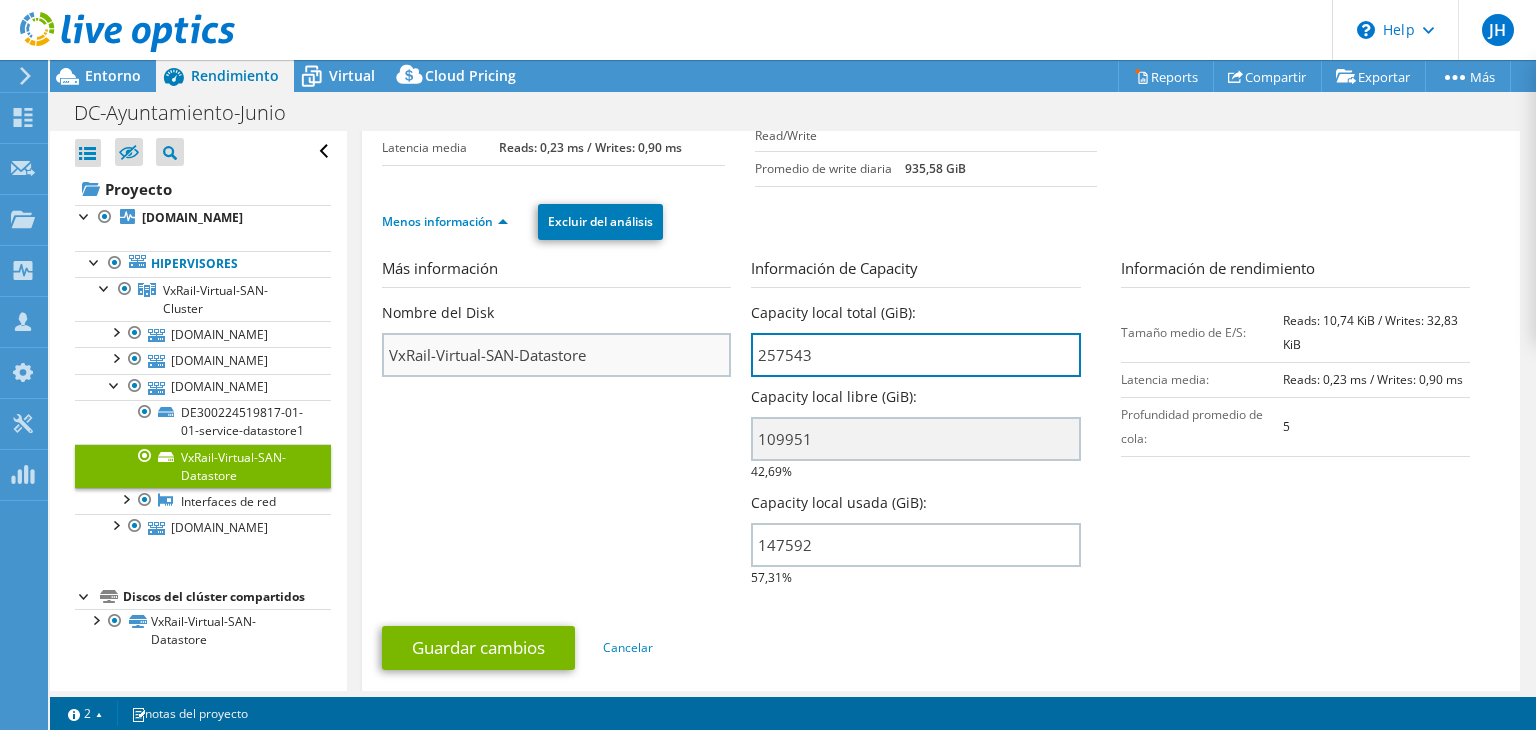 drag, startPoint x: 845, startPoint y: 337, endPoint x: 693, endPoint y: 345, distance: 152.21039 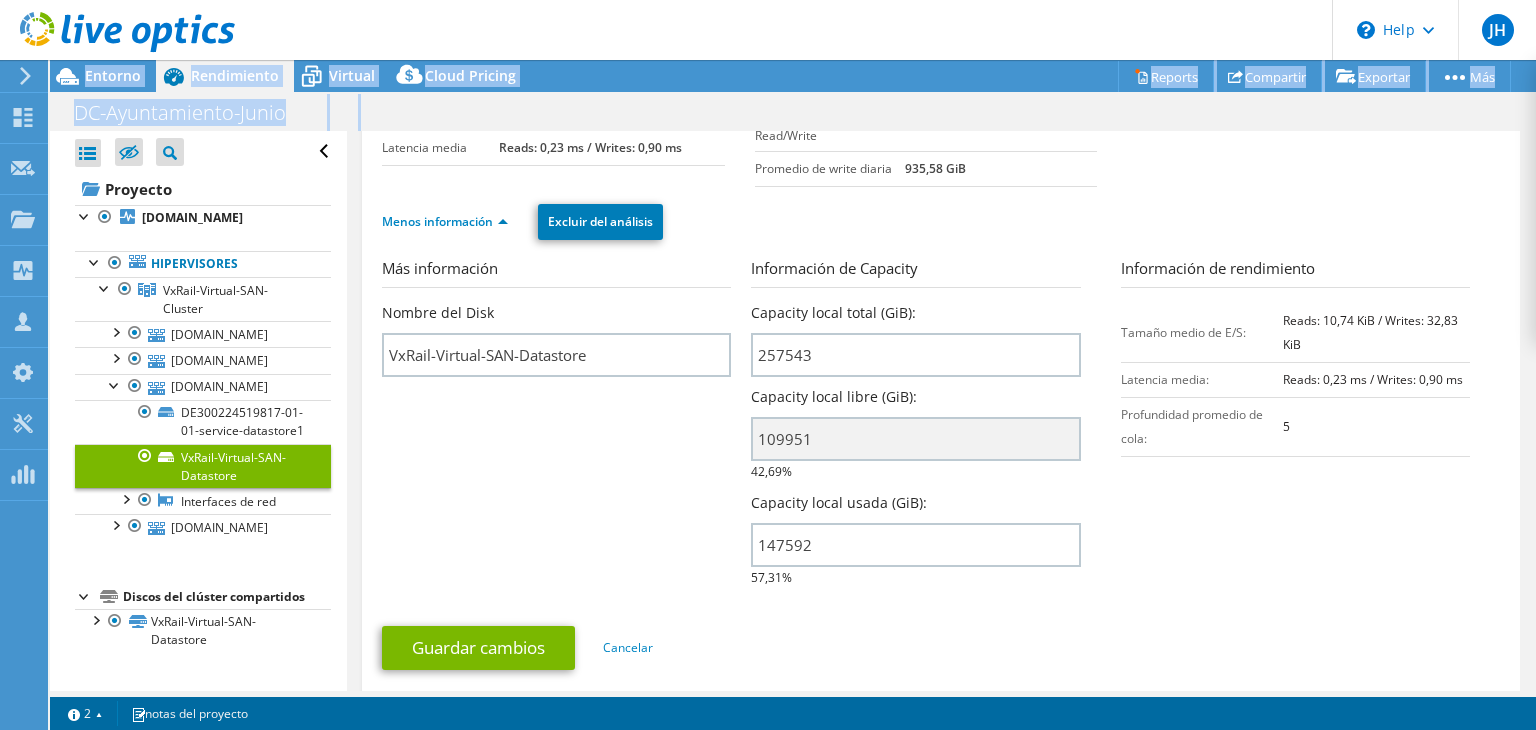 drag, startPoint x: 1069, startPoint y: 34, endPoint x: 1116, endPoint y: -16, distance: 68.622154 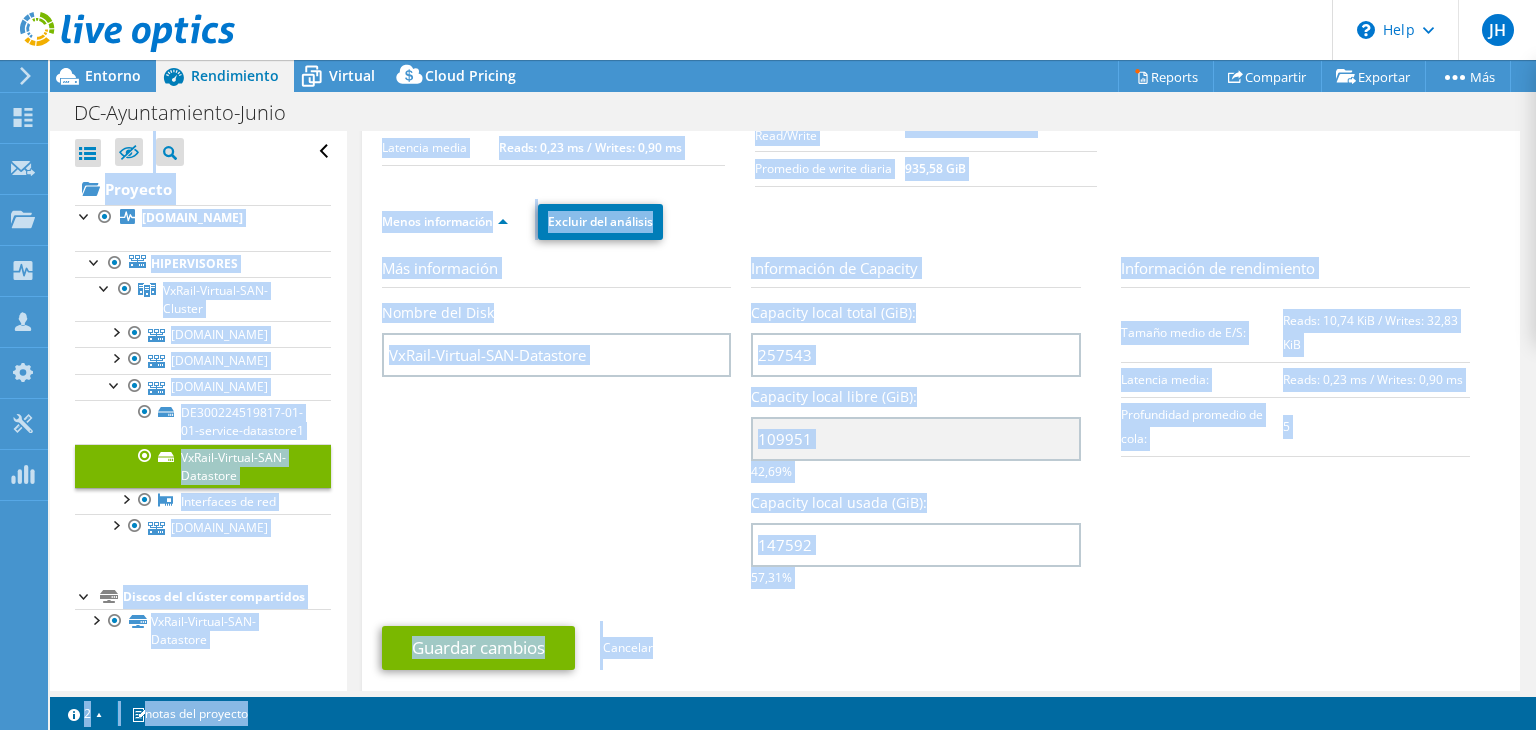 click on "Capacity local total (GiB):
257543" at bounding box center (915, 340) 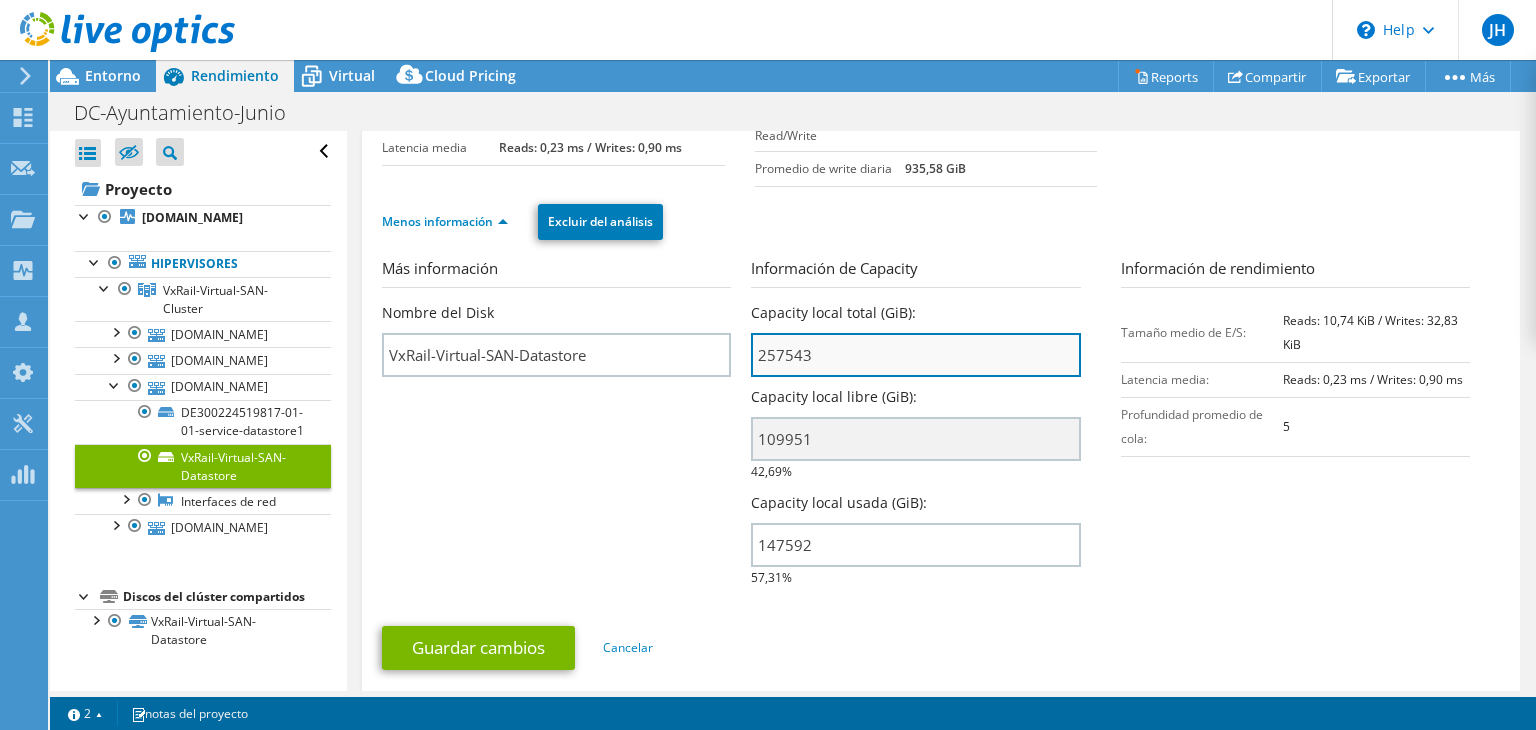 drag, startPoint x: 822, startPoint y: 333, endPoint x: 752, endPoint y: 337, distance: 70.11419 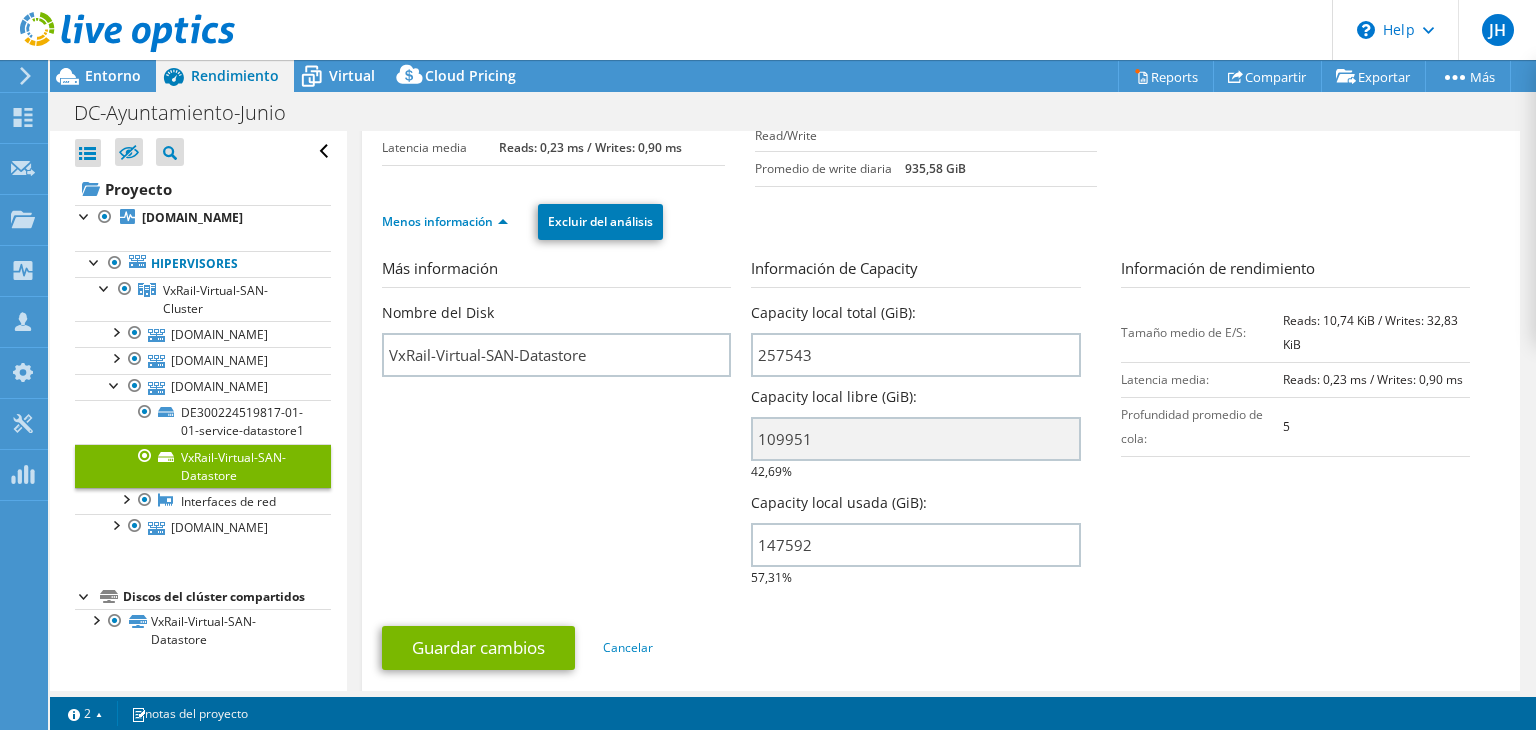 drag, startPoint x: 771, startPoint y: 338, endPoint x: 692, endPoint y: 457, distance: 142.83557 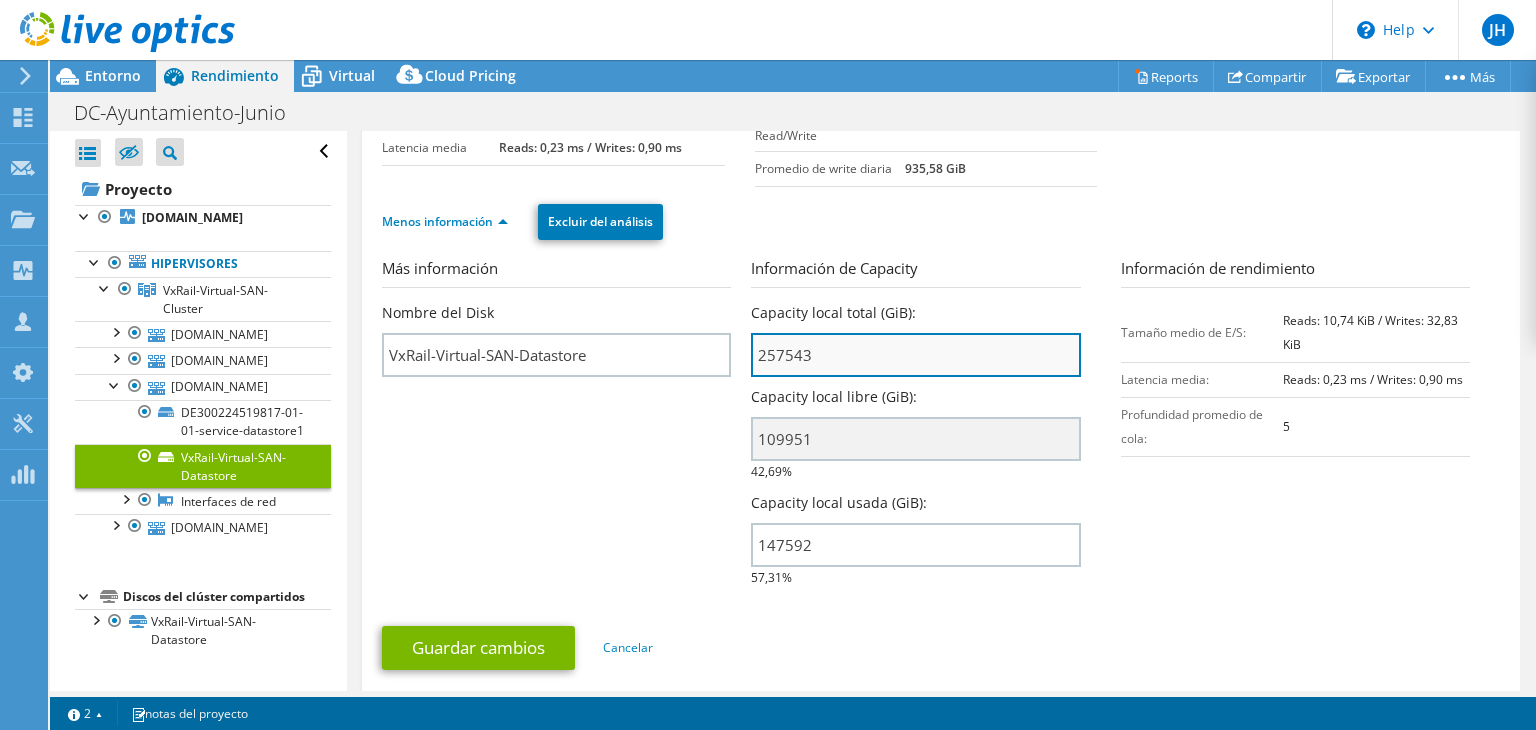 drag, startPoint x: 802, startPoint y: 333, endPoint x: 757, endPoint y: 337, distance: 45.17743 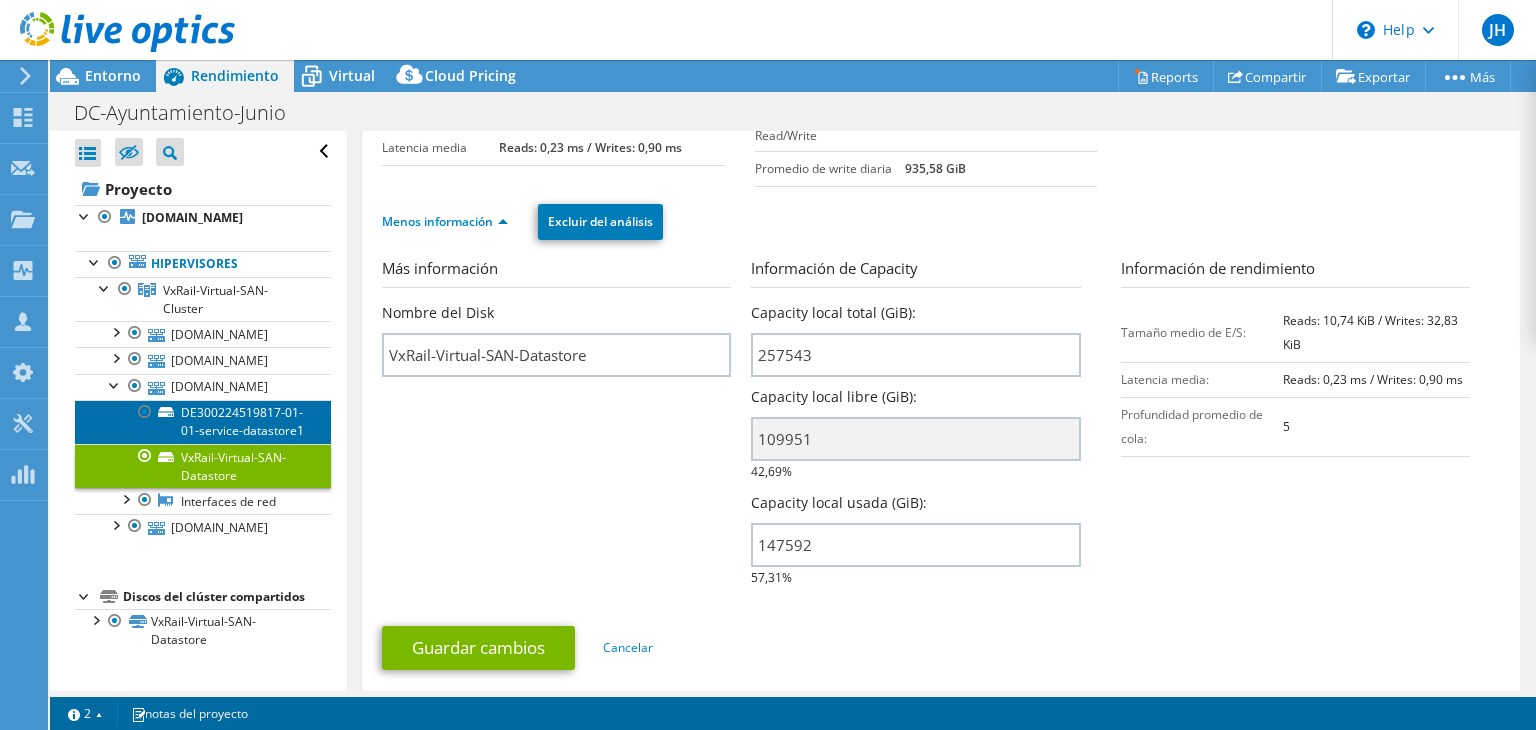 click on "DE300224519817-01-01-service-datastore1" at bounding box center (203, 422) 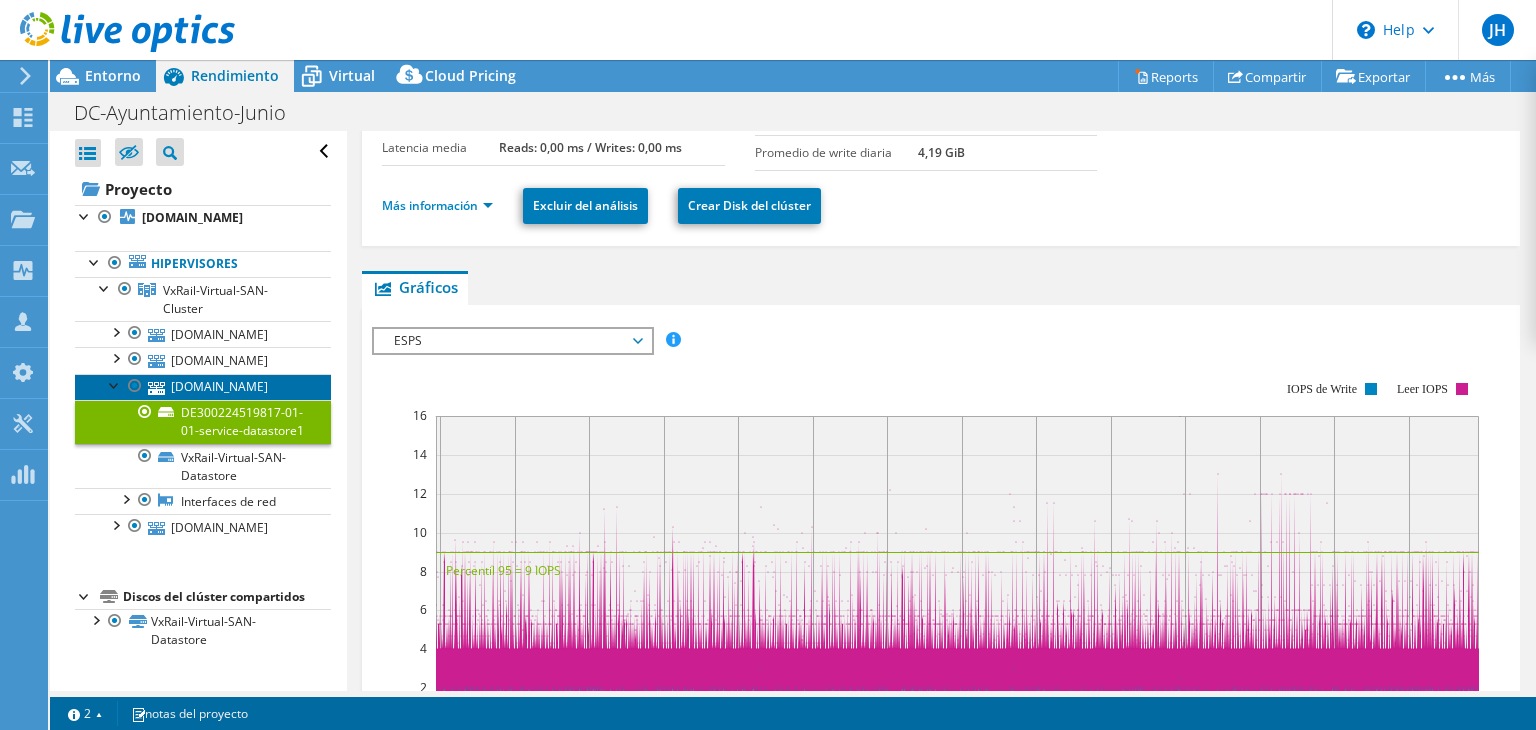 click on "municipiomerida-004.municipio.merida.gob.mx" at bounding box center (203, 387) 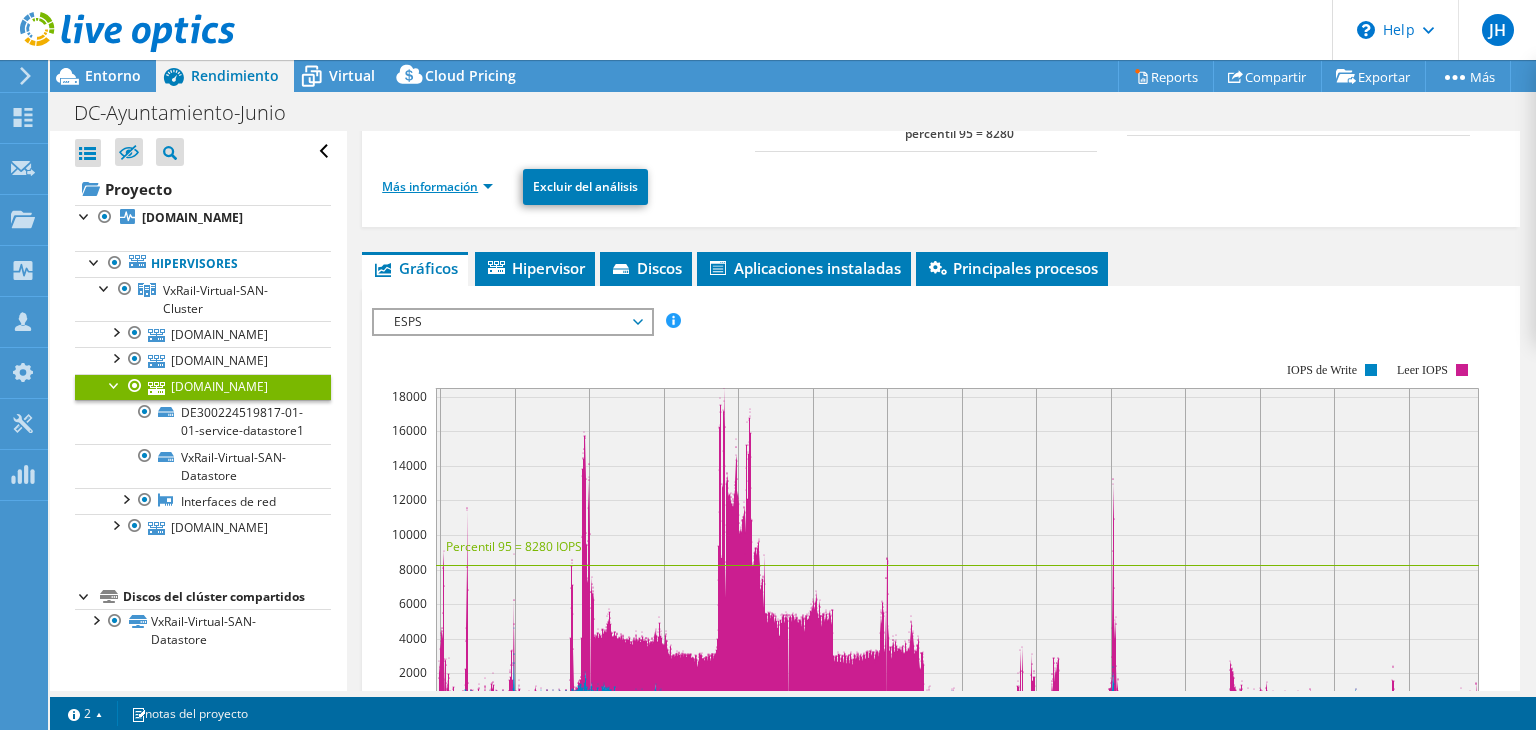 click on "Más información" at bounding box center [437, 186] 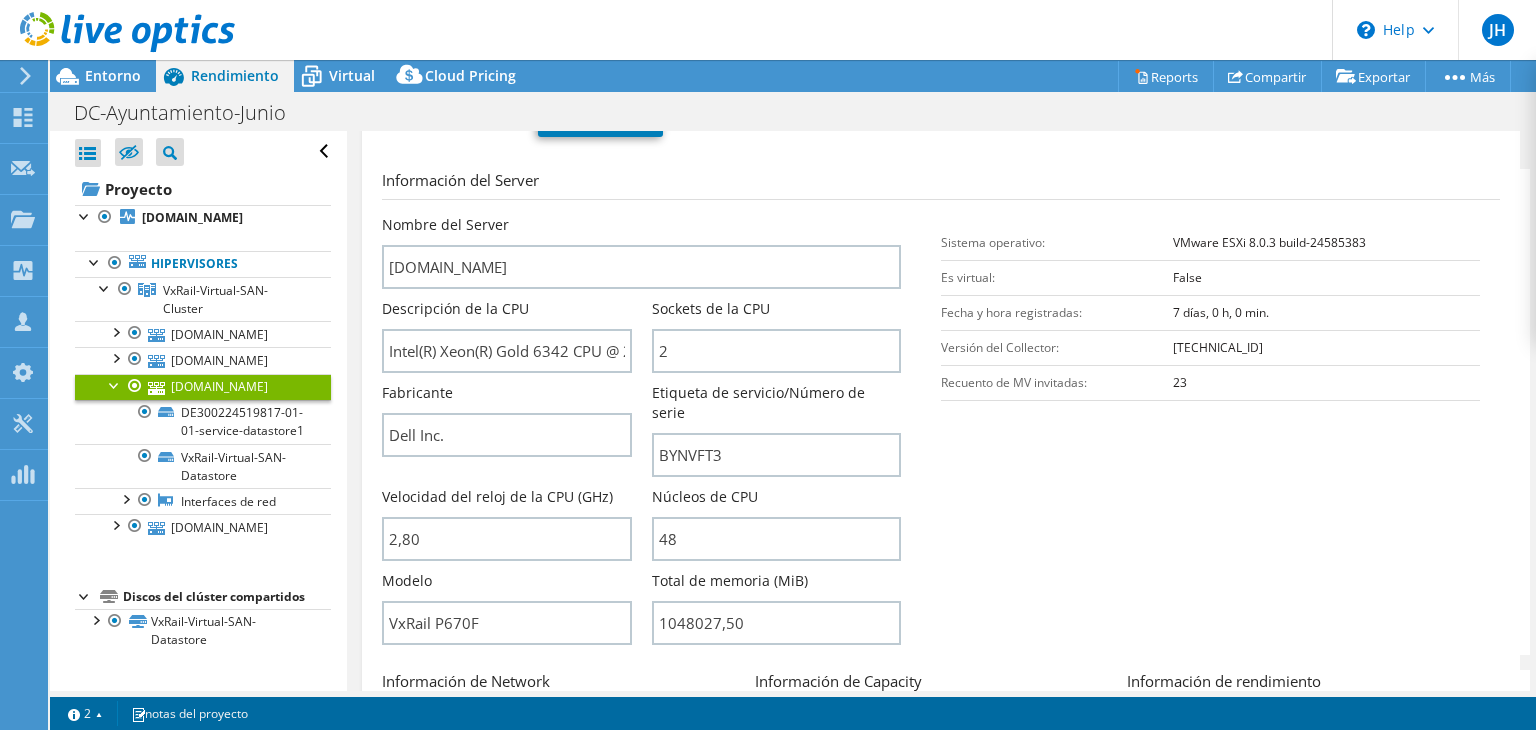 scroll, scrollTop: 300, scrollLeft: 0, axis: vertical 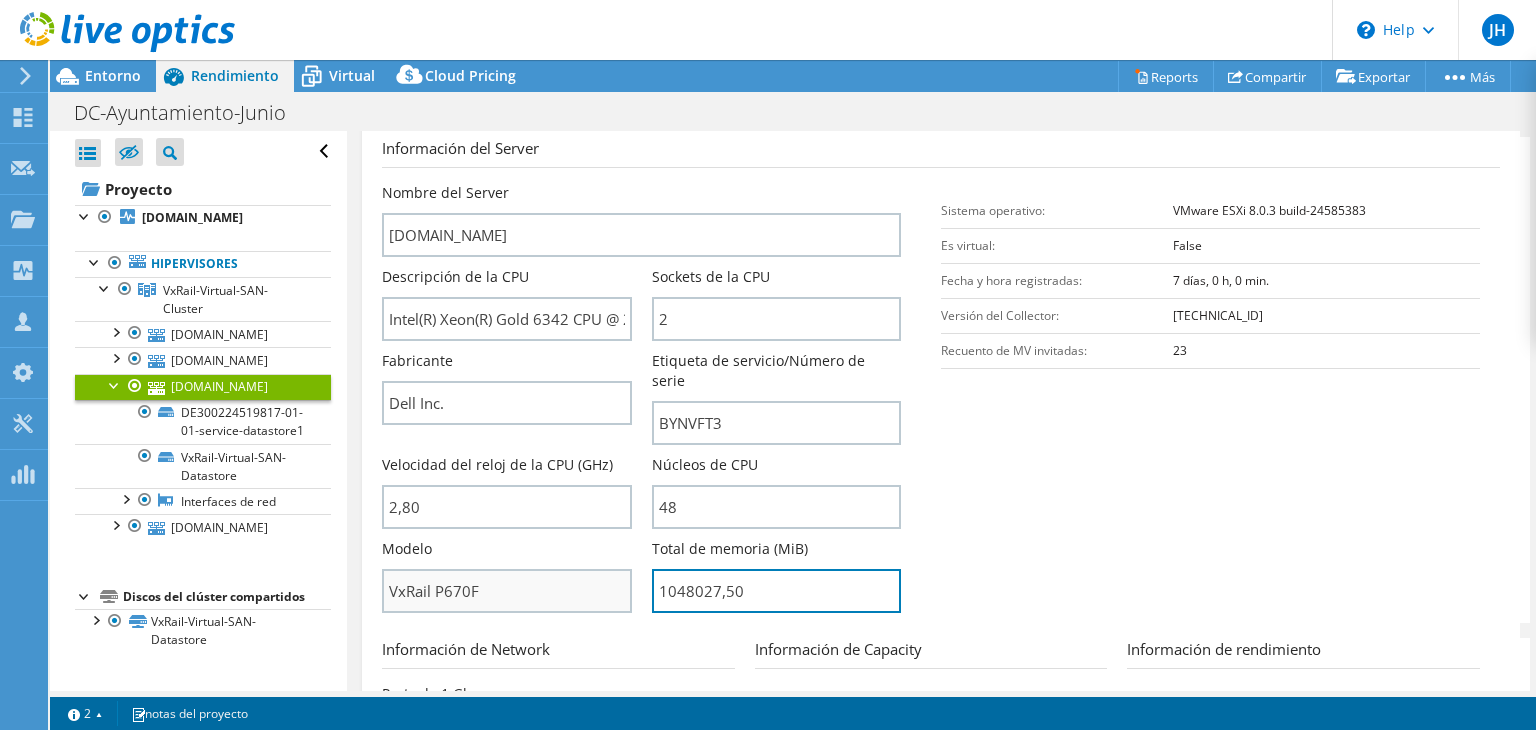 drag, startPoint x: 741, startPoint y: 556, endPoint x: 614, endPoint y: 560, distance: 127.06297 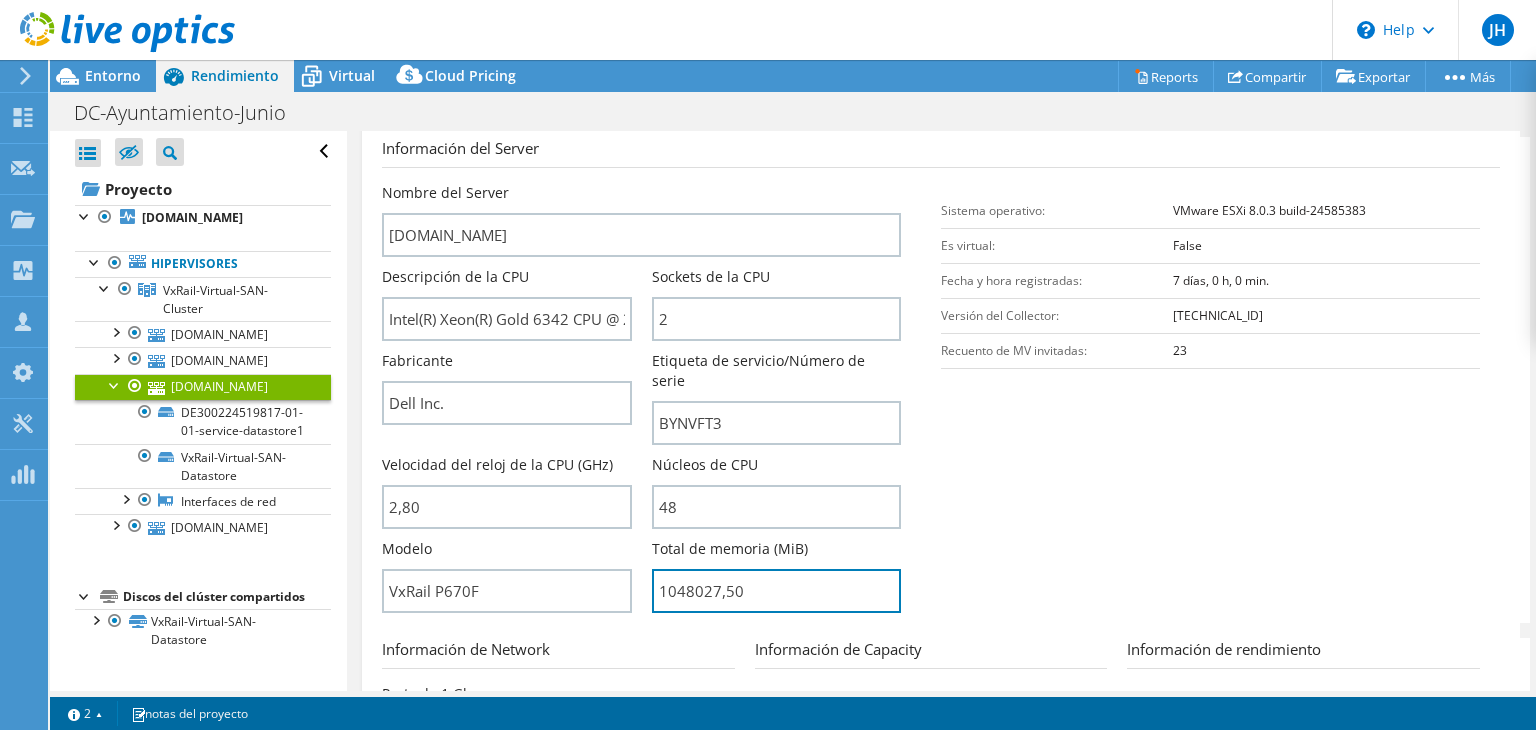 type on "104802750" 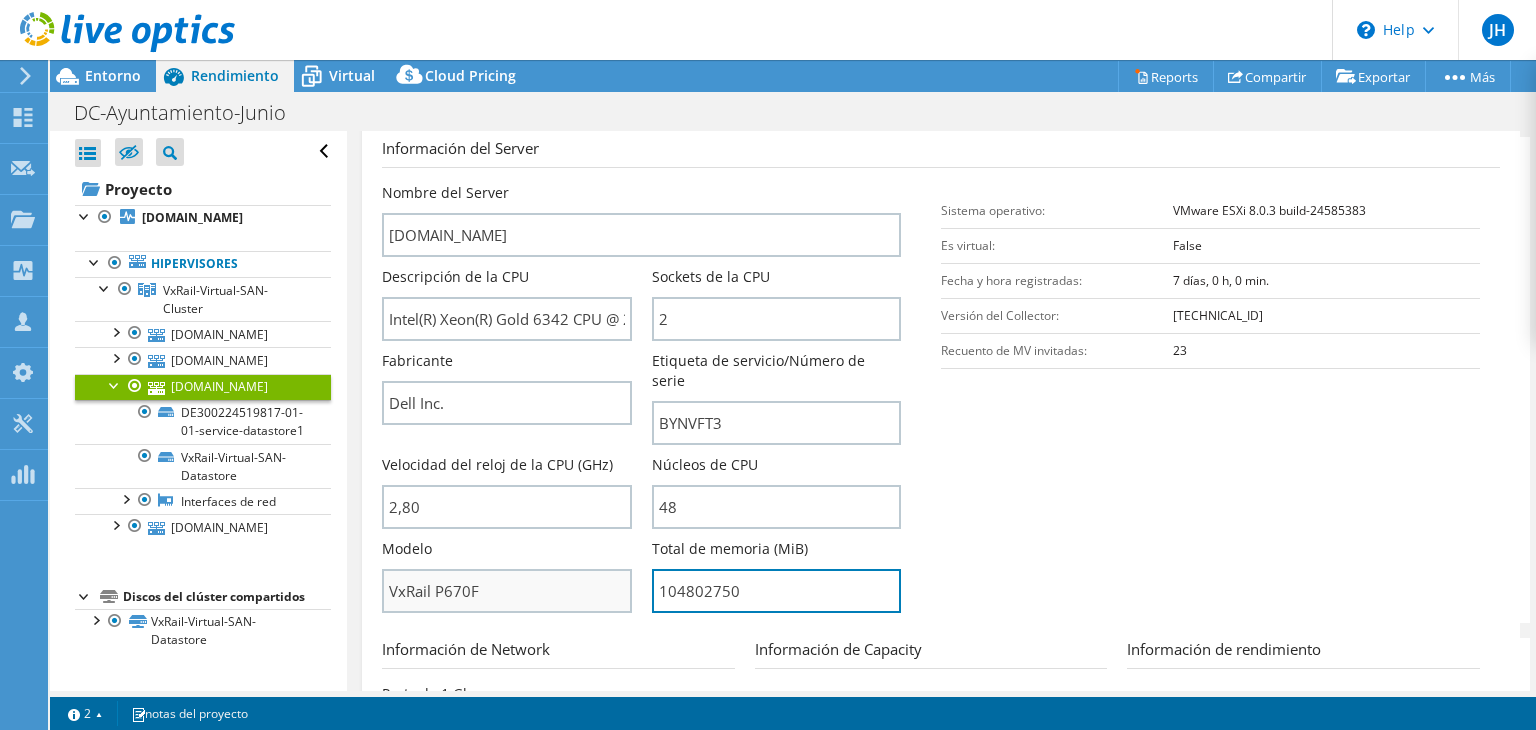 drag, startPoint x: 764, startPoint y: 563, endPoint x: 588, endPoint y: 557, distance: 176.10225 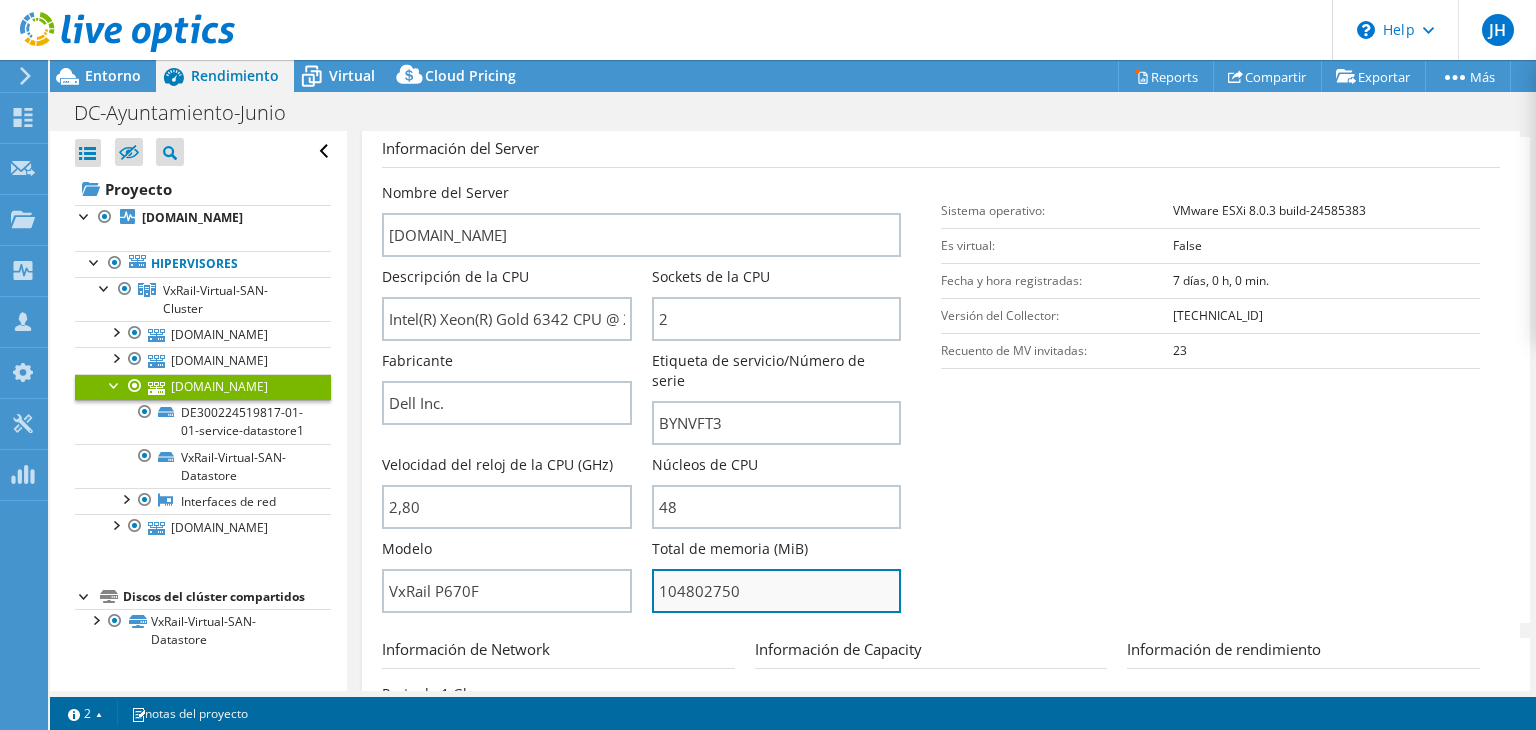 click on "104802750" at bounding box center [776, 591] 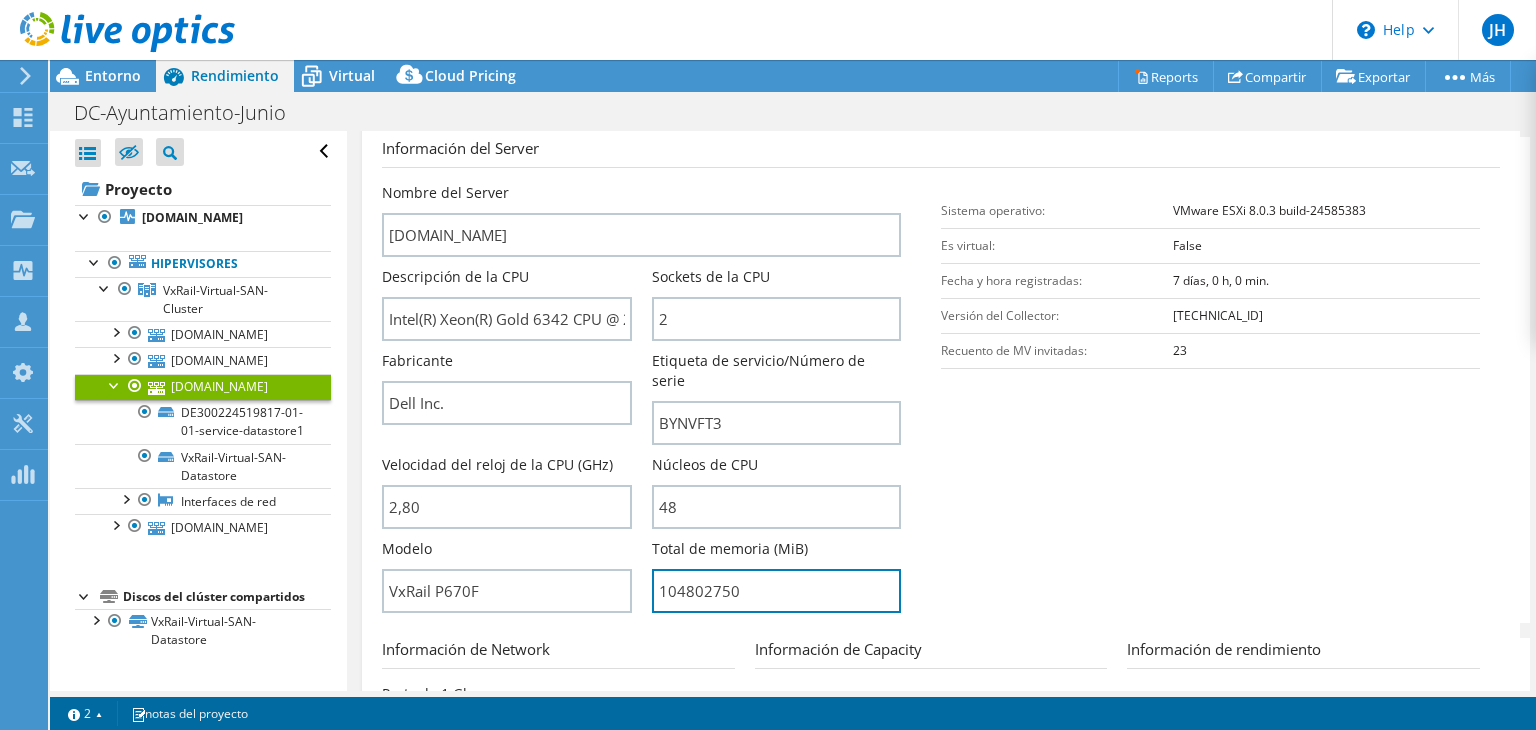 drag, startPoint x: 736, startPoint y: 551, endPoint x: 628, endPoint y: 567, distance: 109.17875 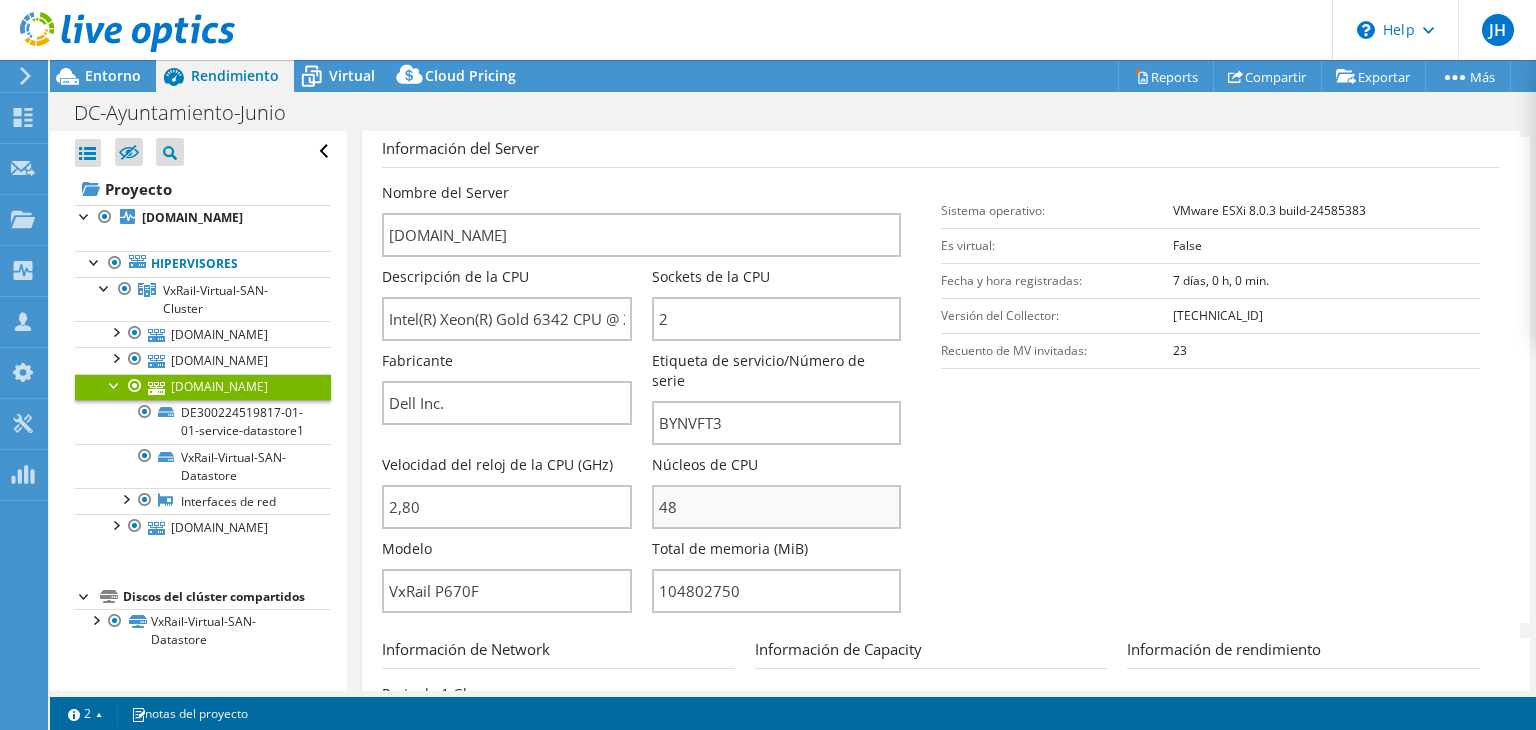 scroll, scrollTop: 200, scrollLeft: 0, axis: vertical 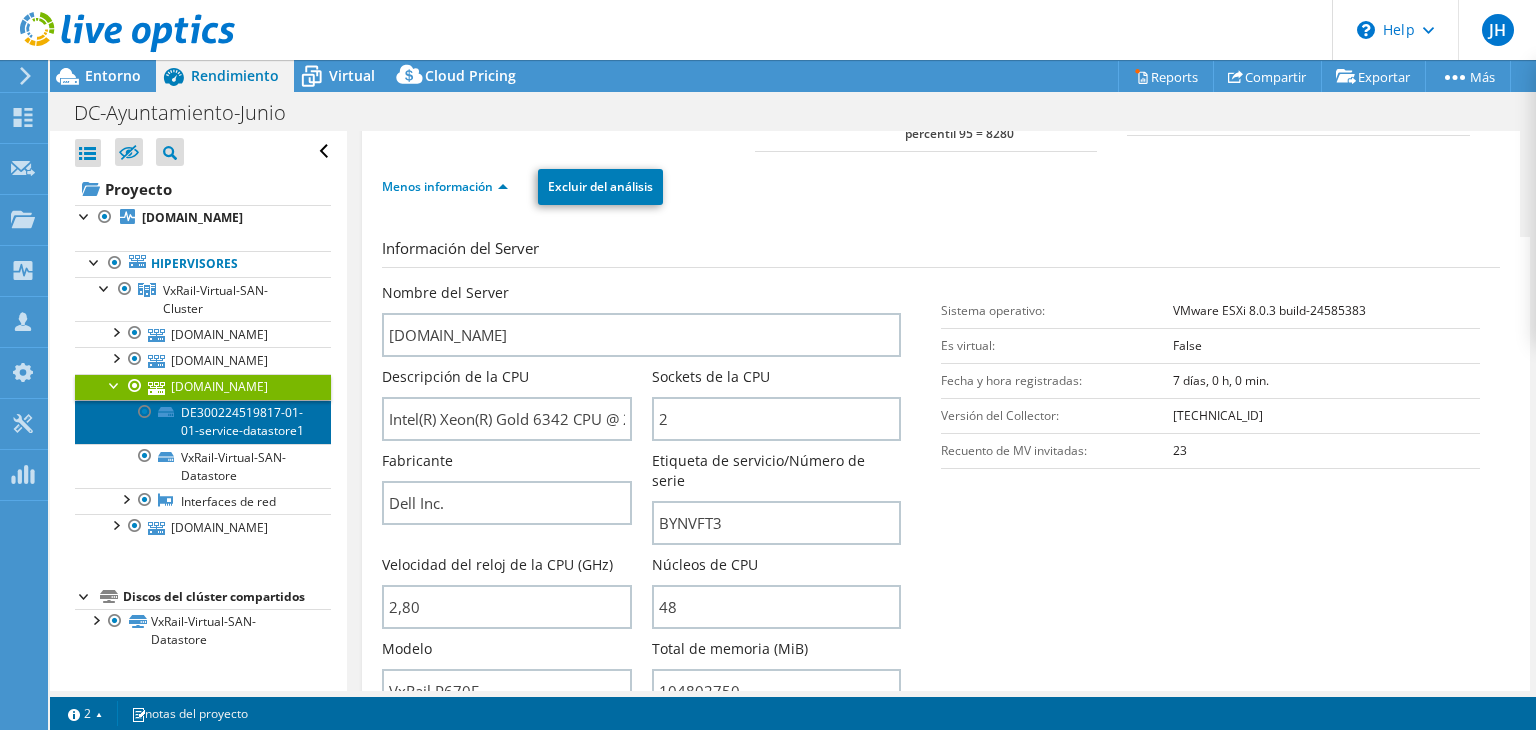 click on "DE300224519817-01-01-service-datastore1" at bounding box center [203, 422] 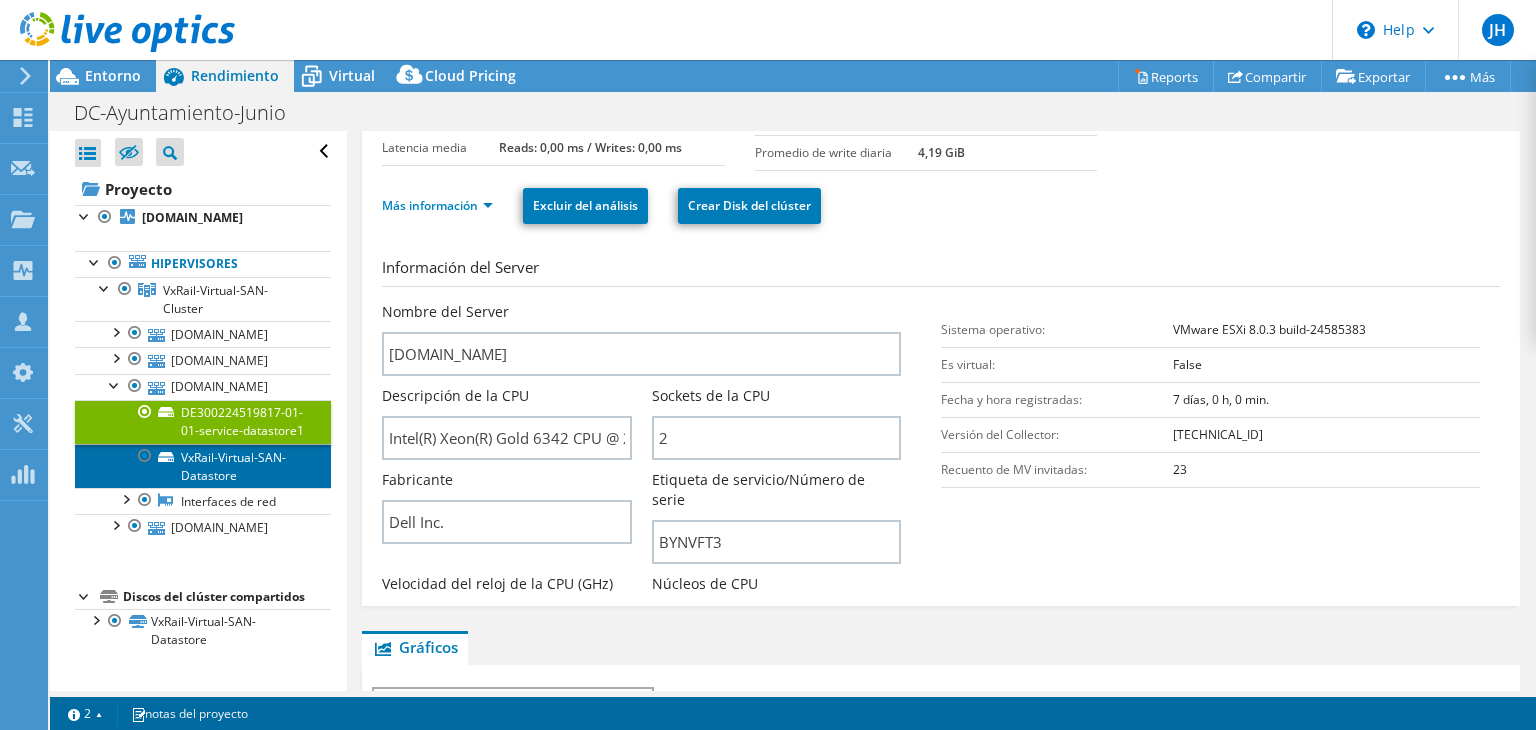 click on "VxRail-Virtual-SAN-Datastore" at bounding box center (203, 466) 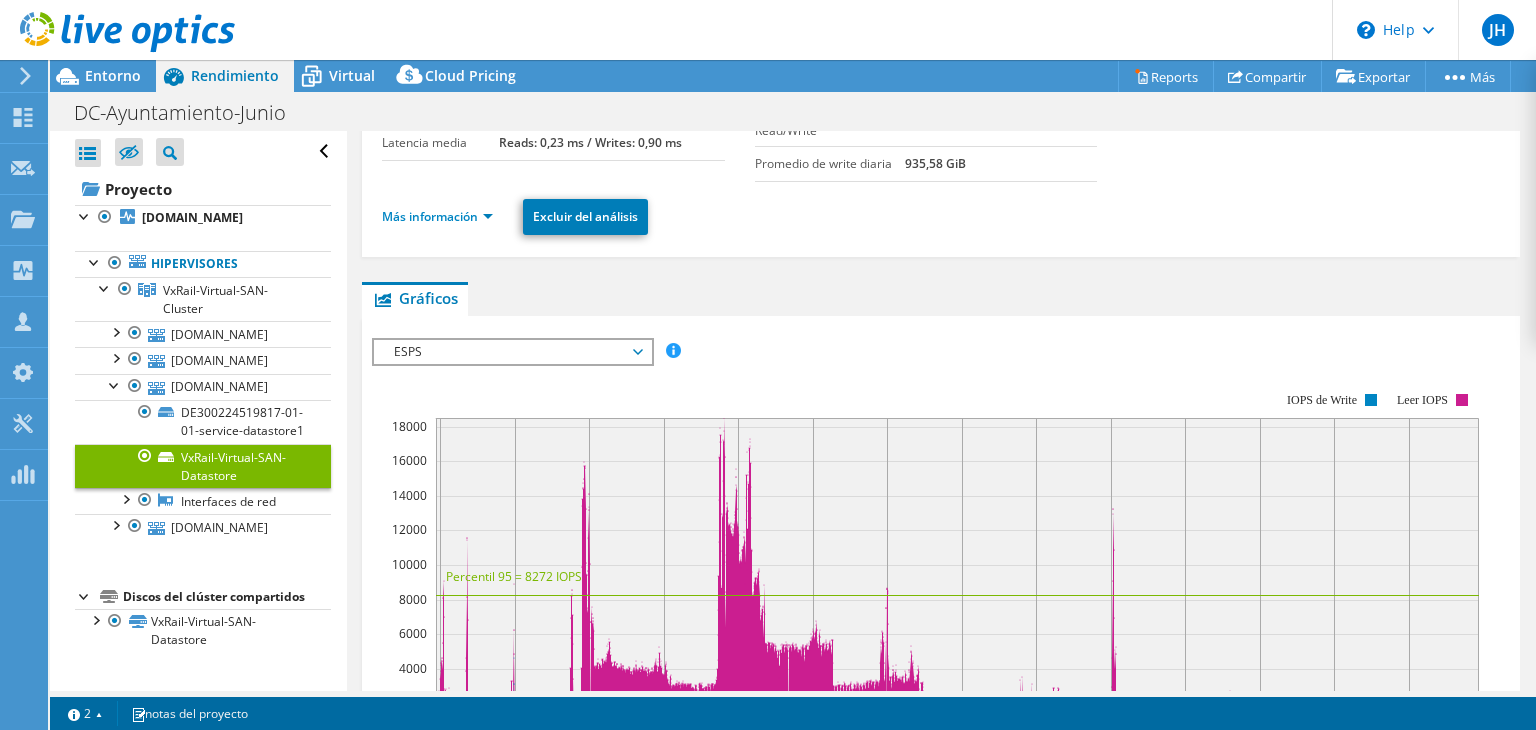 scroll, scrollTop: 100, scrollLeft: 0, axis: vertical 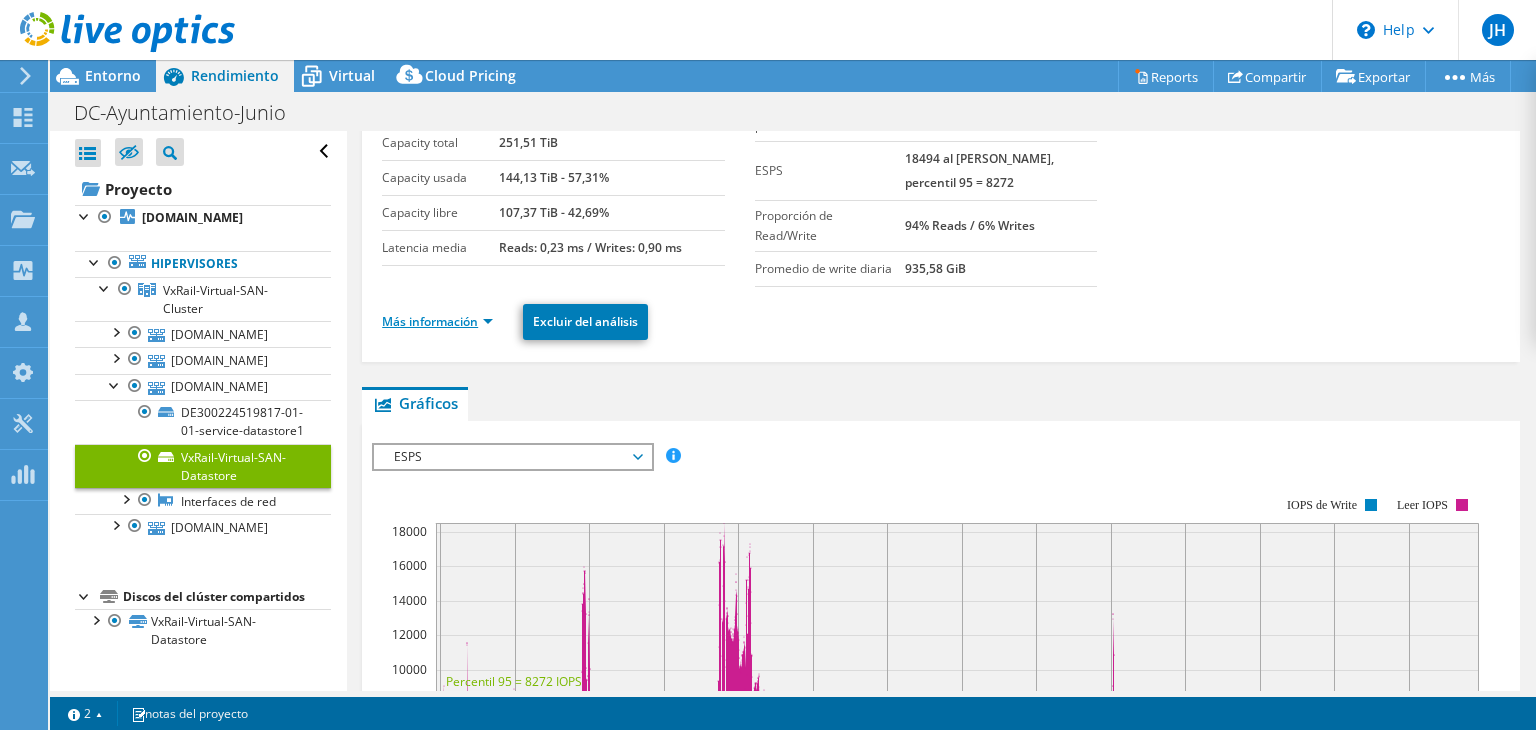 click on "Más información" at bounding box center (437, 321) 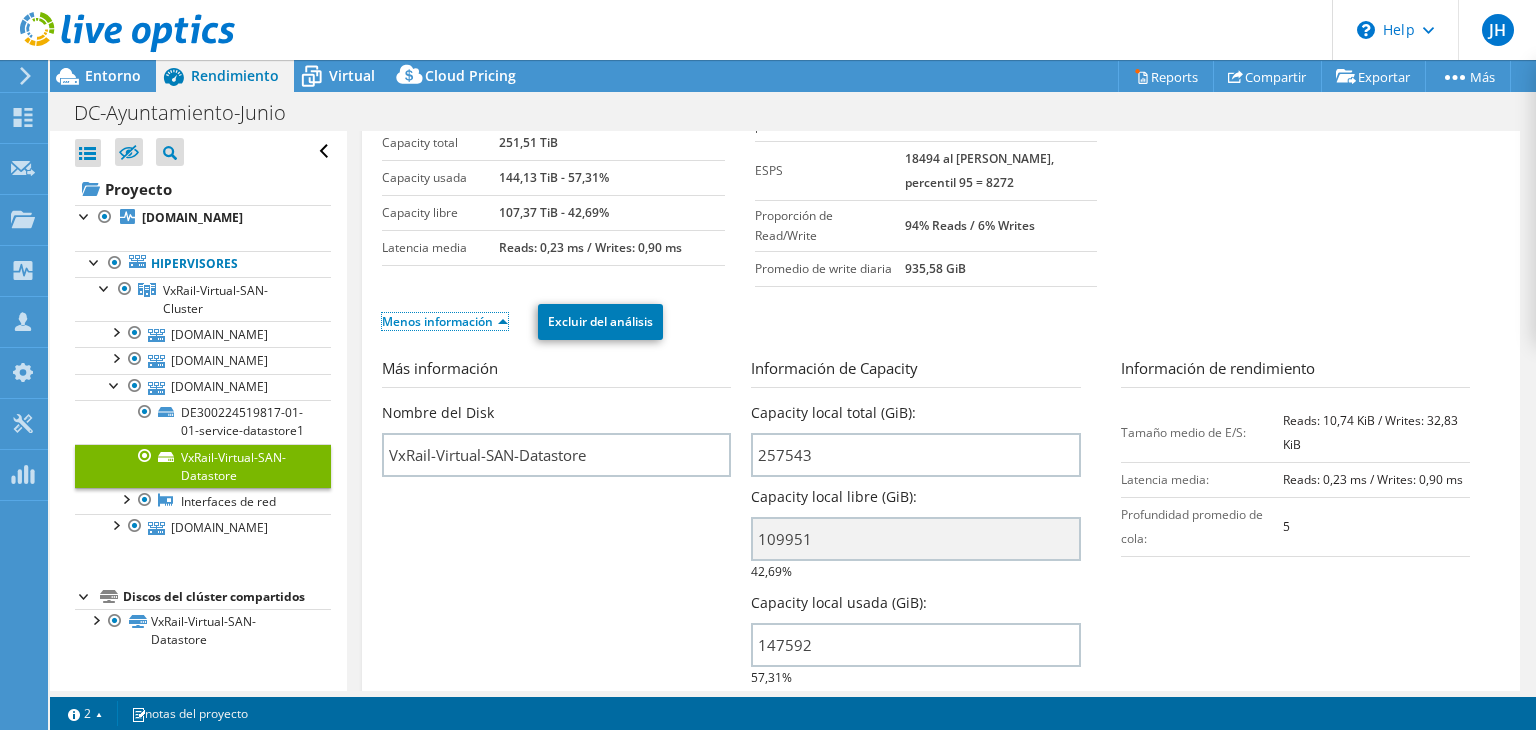 scroll, scrollTop: 0, scrollLeft: 0, axis: both 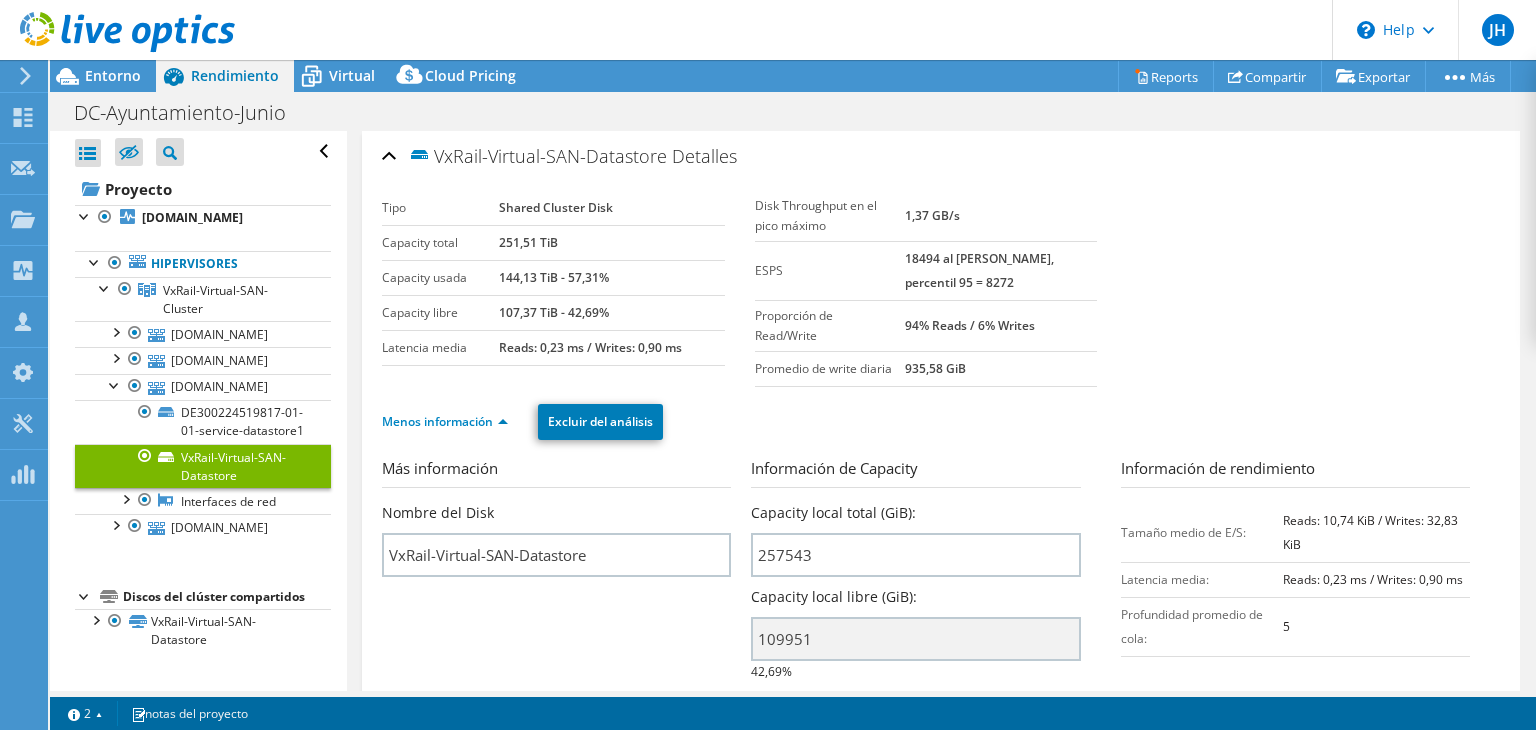 drag, startPoint x: 491, startPoint y: 245, endPoint x: 515, endPoint y: 249, distance: 24.33105 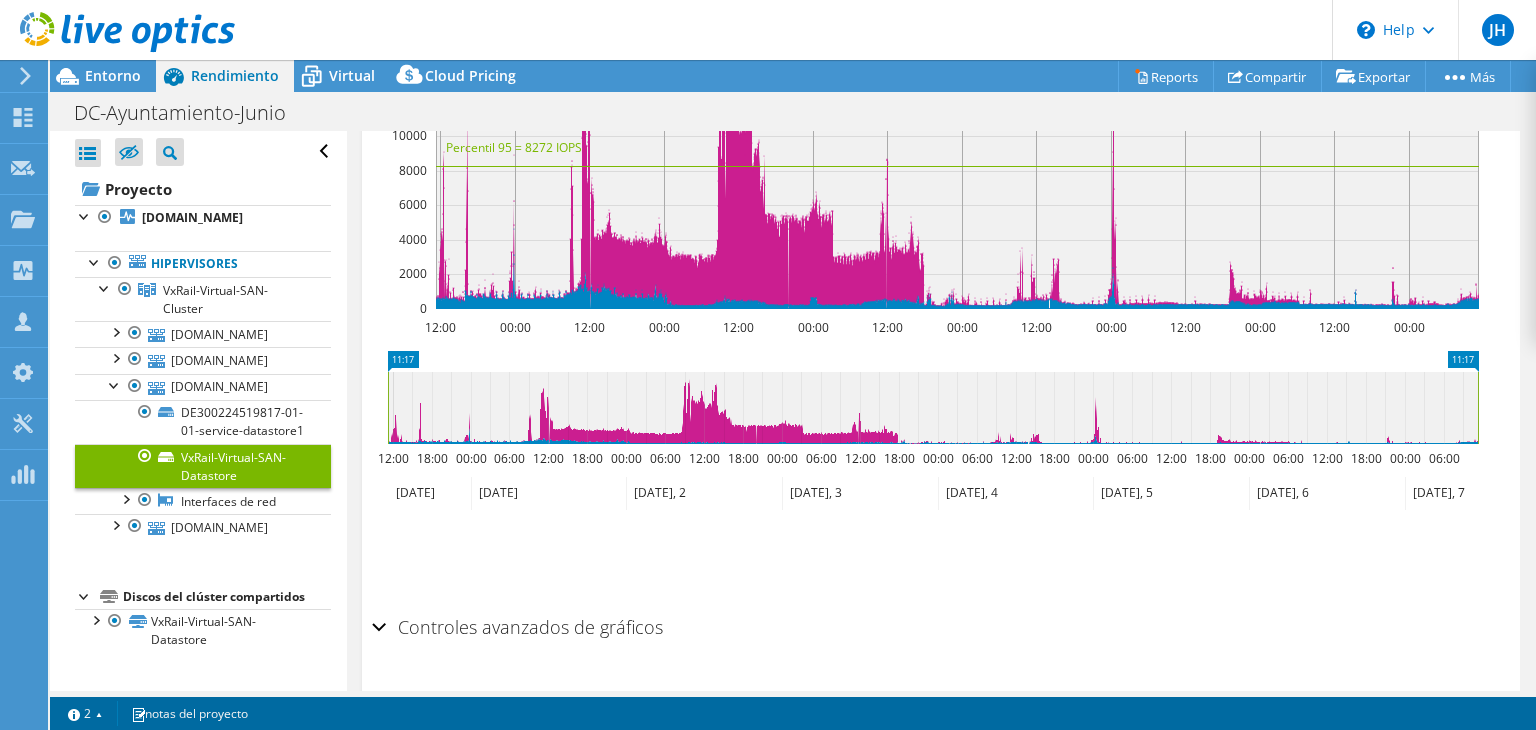 scroll, scrollTop: 1120, scrollLeft: 0, axis: vertical 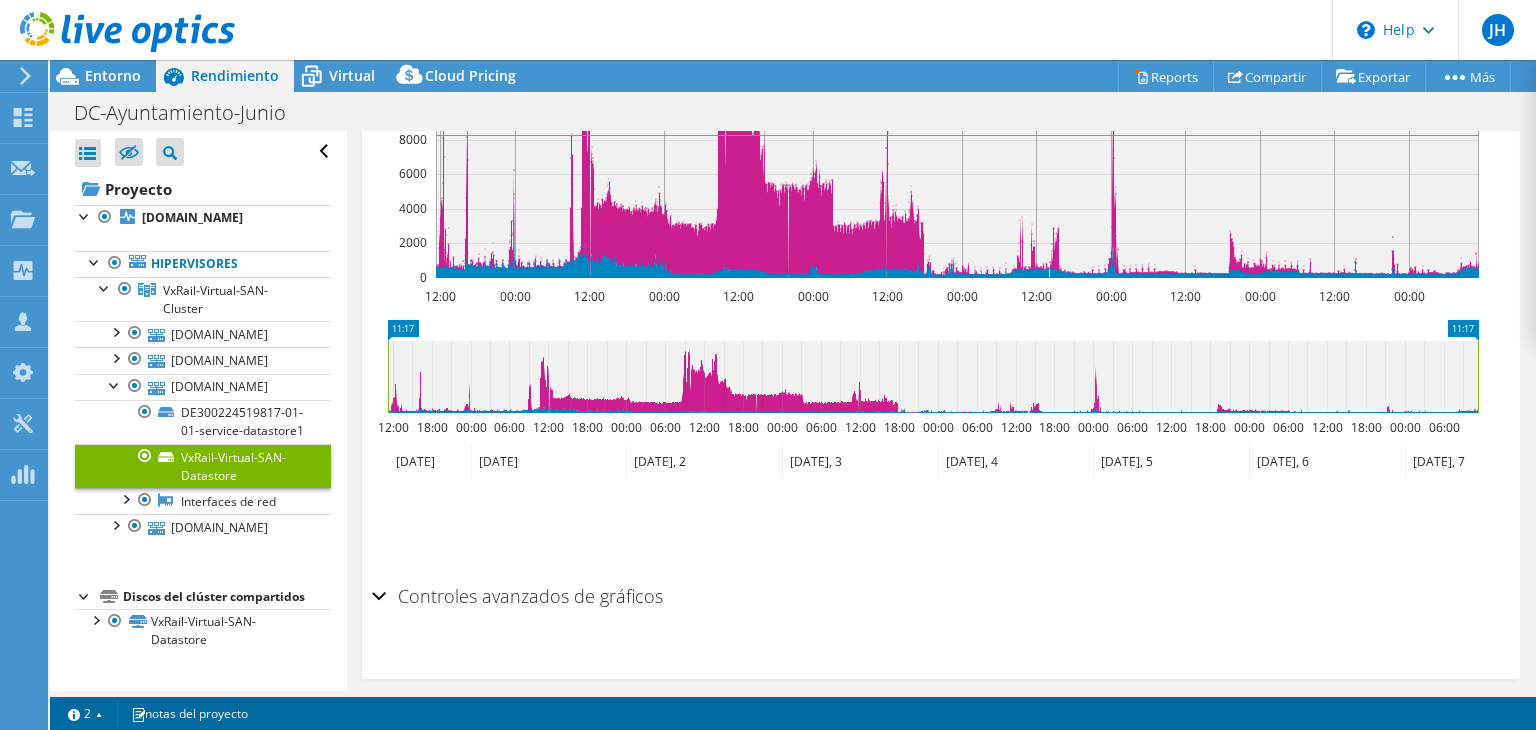 click on "Controles avanzados de gráficos" at bounding box center [517, 596] 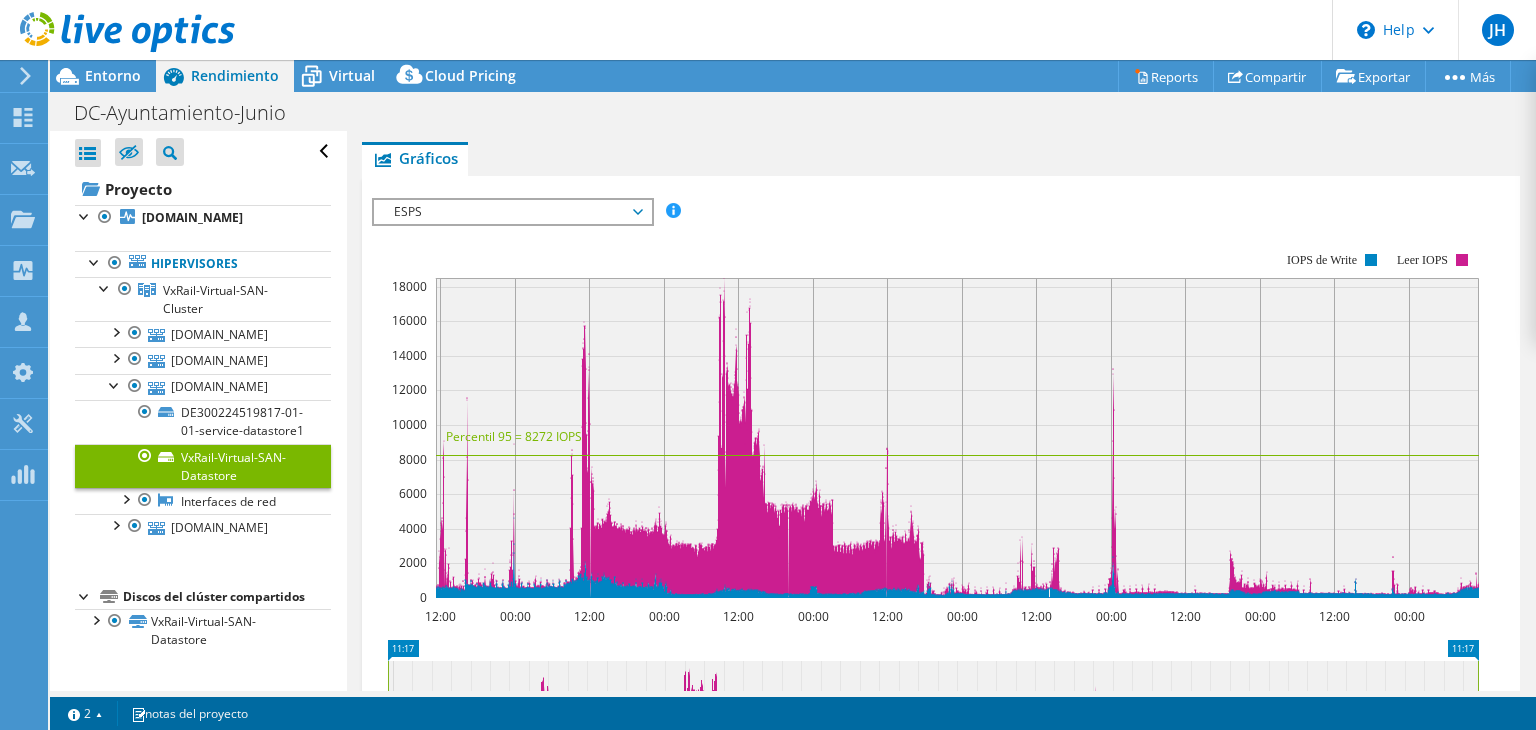 scroll, scrollTop: 1198, scrollLeft: 0, axis: vertical 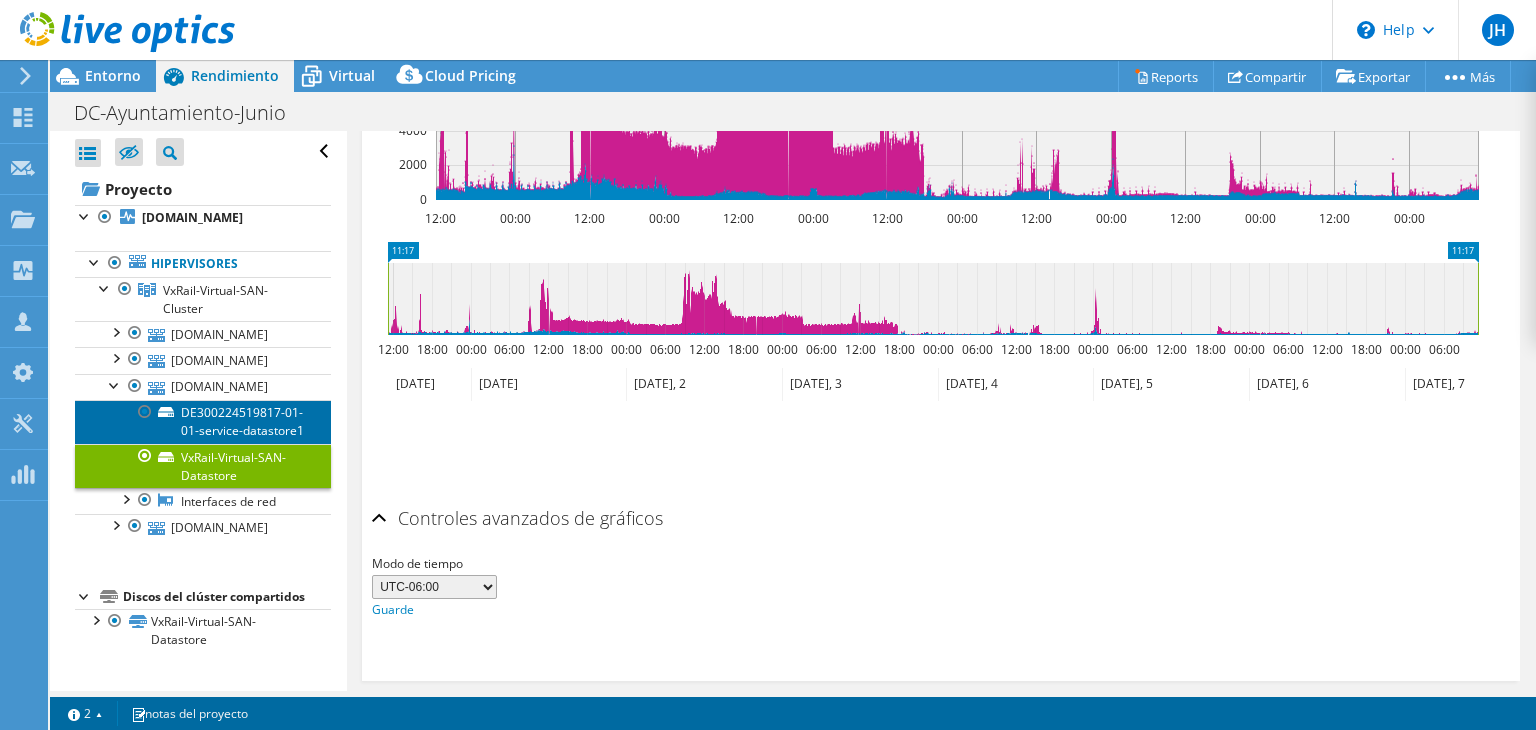 click on "DE300224519817-01-01-service-datastore1" at bounding box center [203, 422] 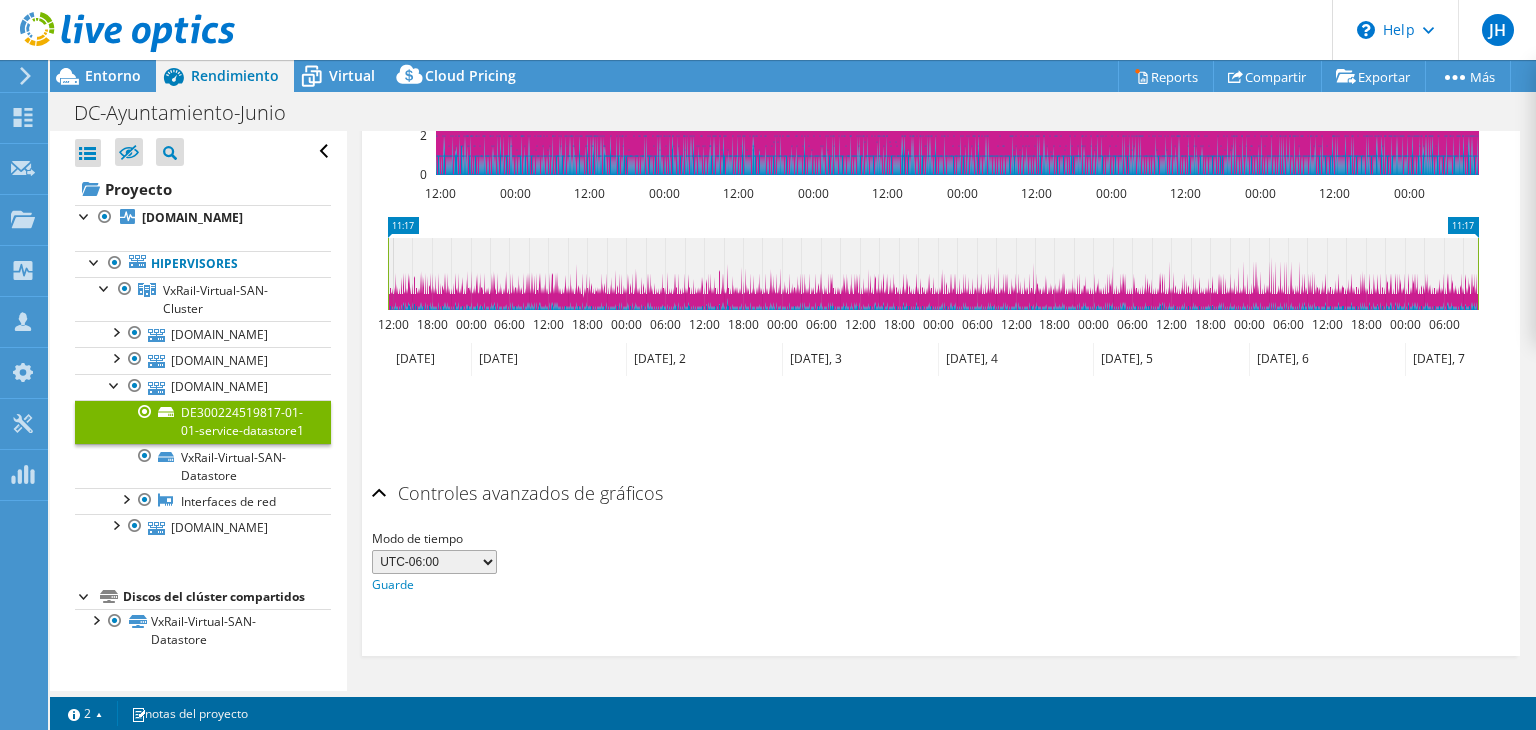 scroll, scrollTop: 745, scrollLeft: 0, axis: vertical 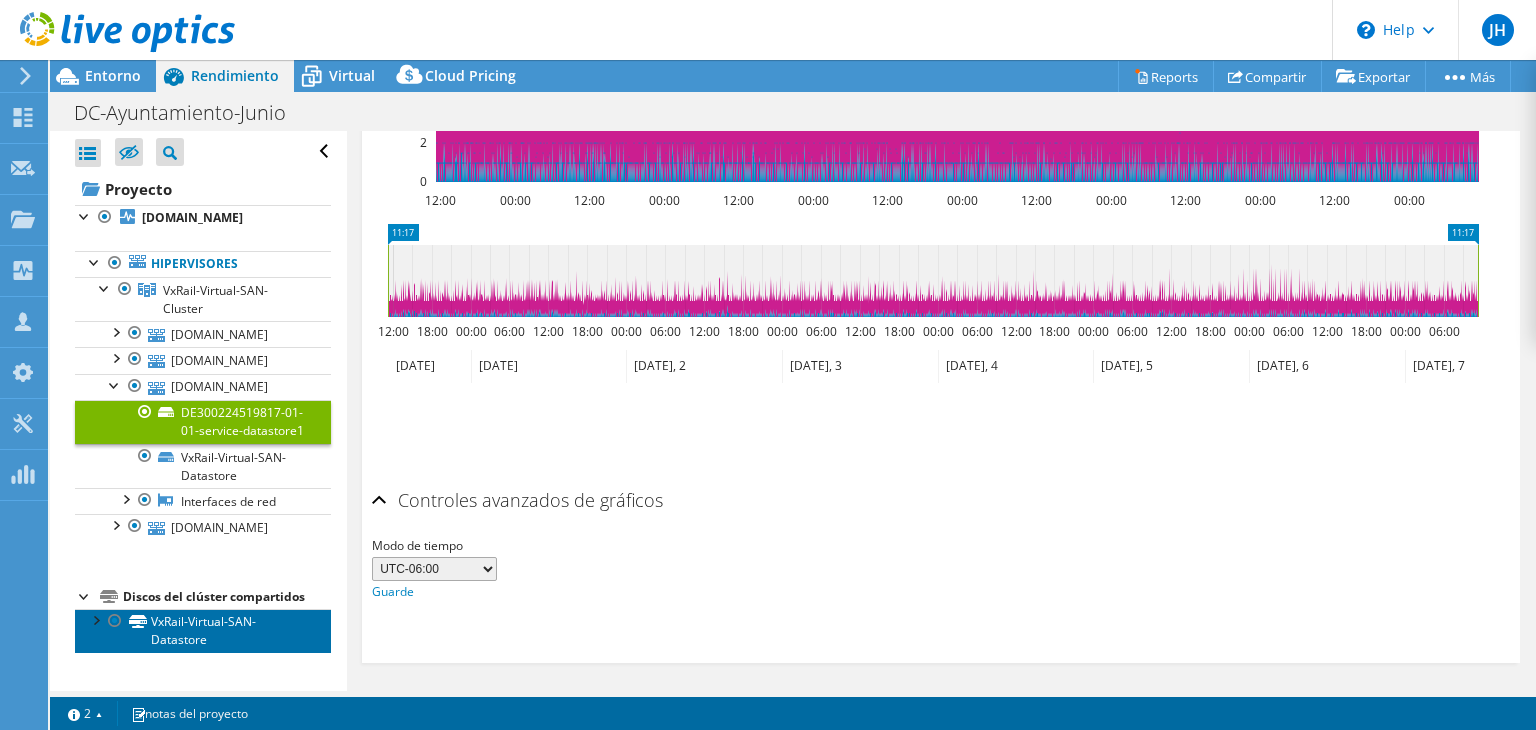 click on "VxRail-Virtual-SAN-Datastore" at bounding box center [203, 631] 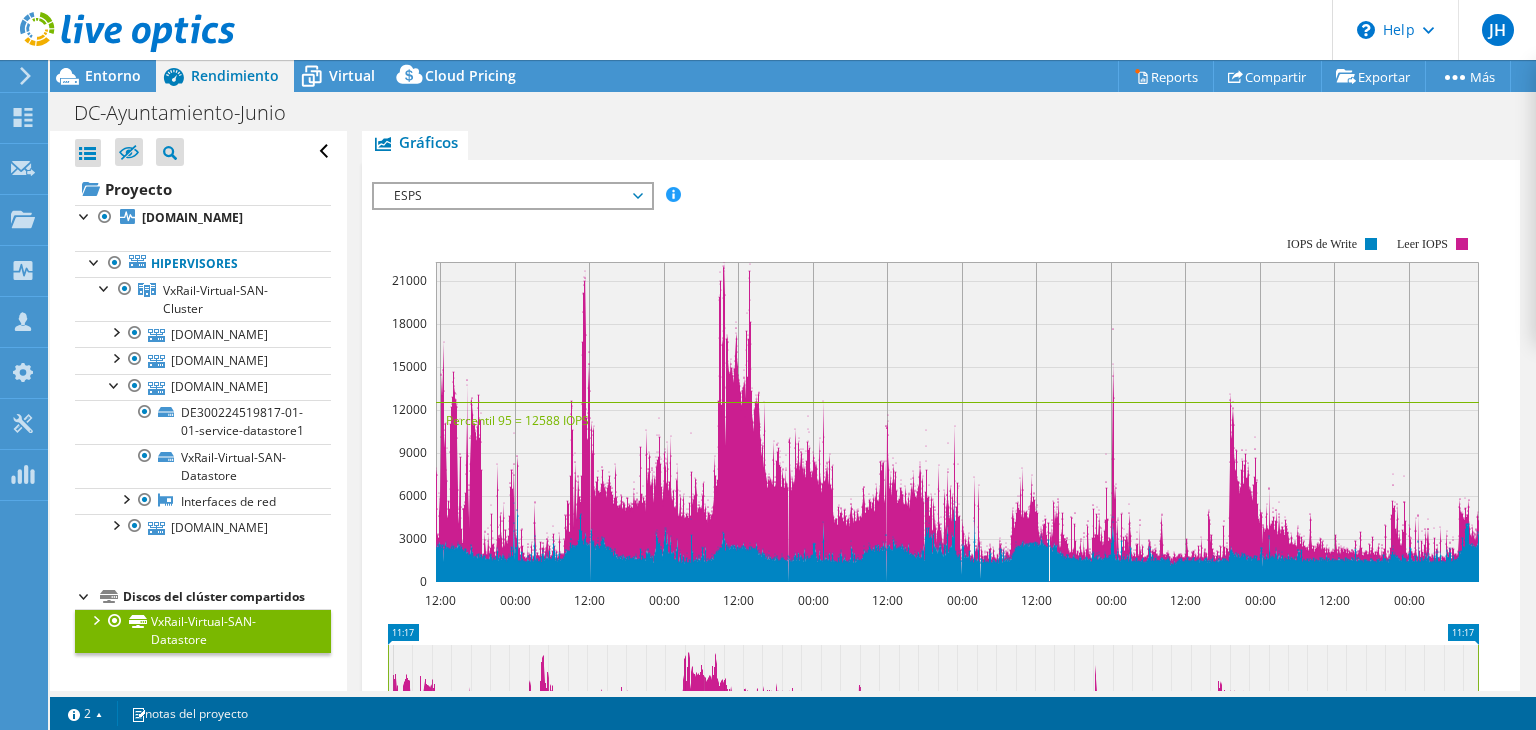 scroll, scrollTop: 0, scrollLeft: 0, axis: both 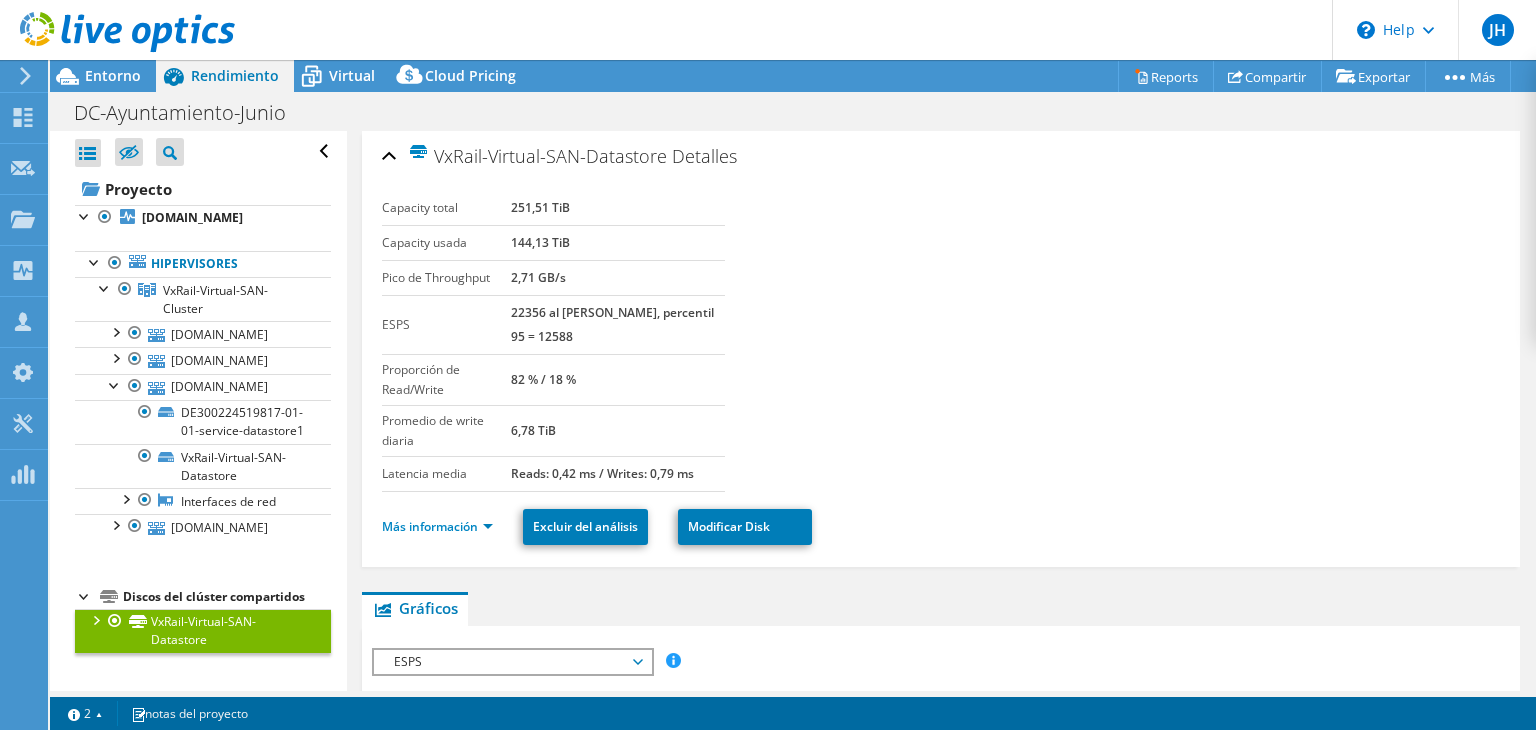 click on "Más información
Excluir del análisis
Modificar Disk" at bounding box center (941, 527) 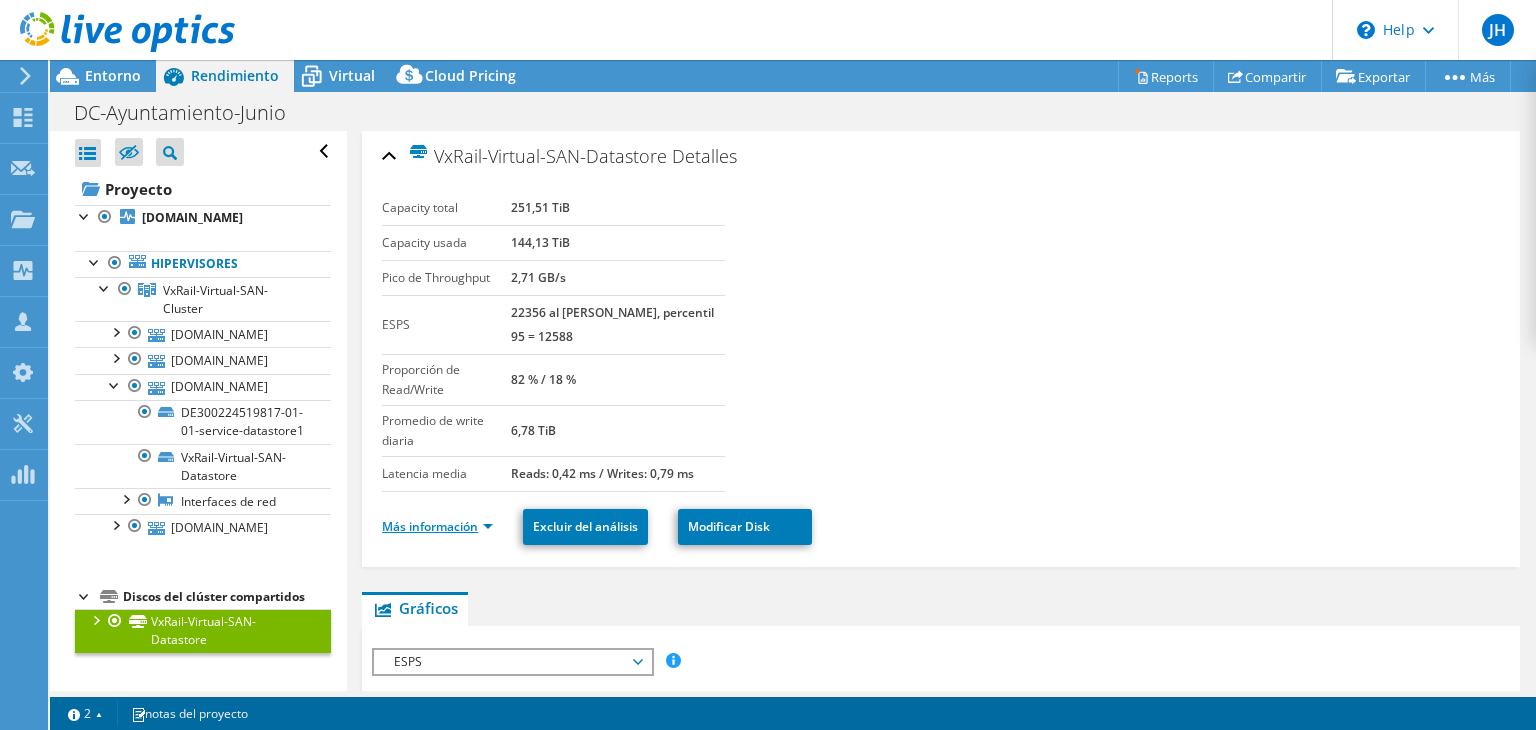 click on "Más información" at bounding box center (437, 526) 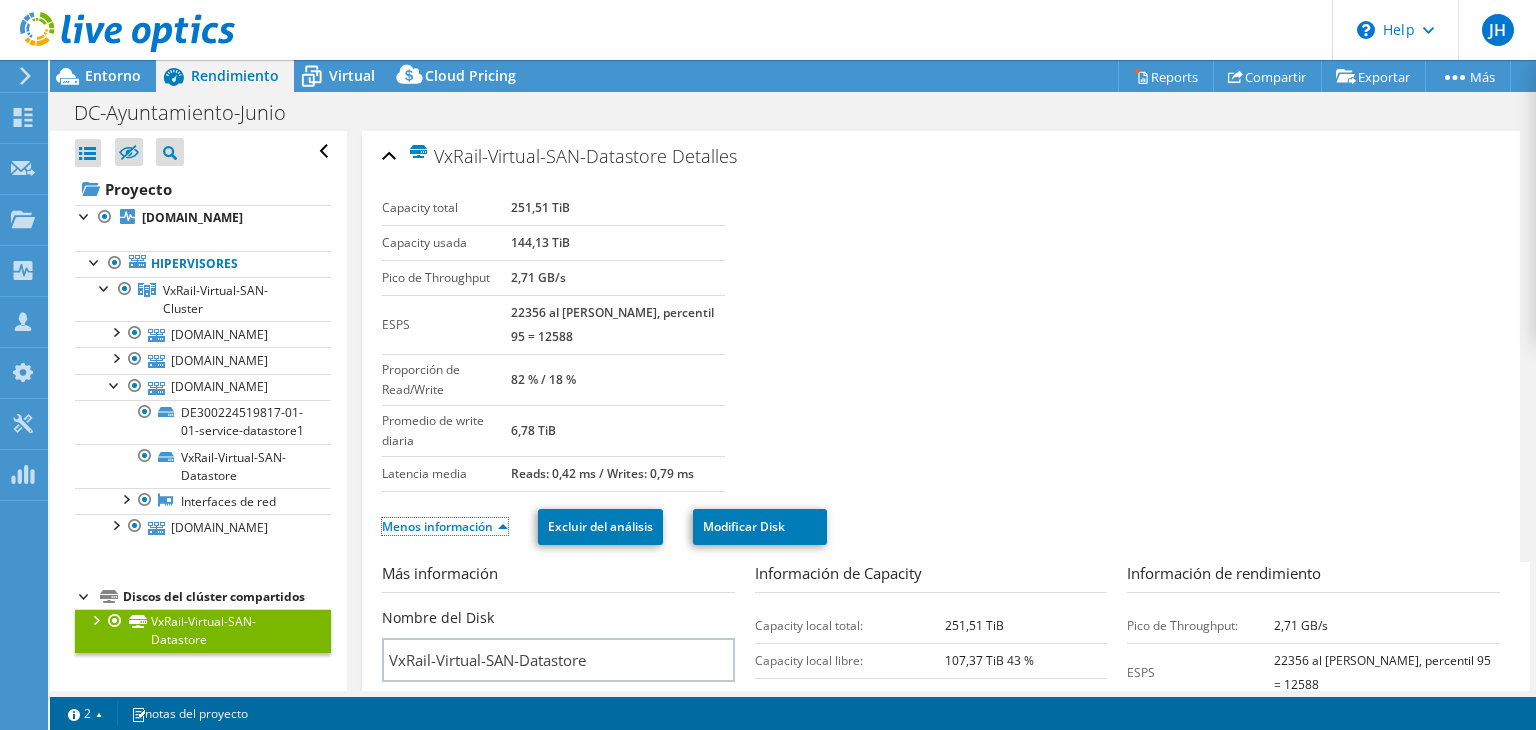 scroll, scrollTop: 200, scrollLeft: 0, axis: vertical 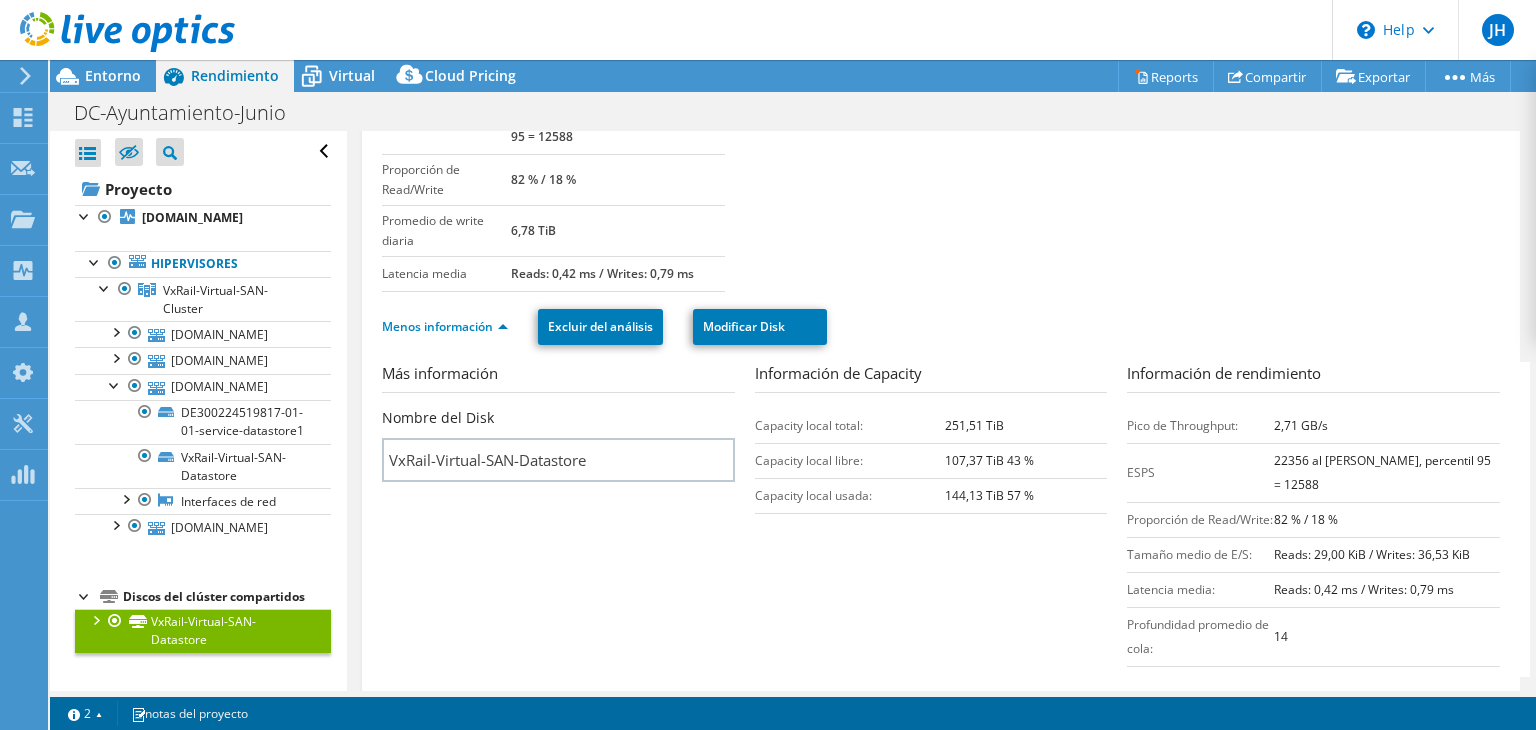 click at bounding box center (95, 619) 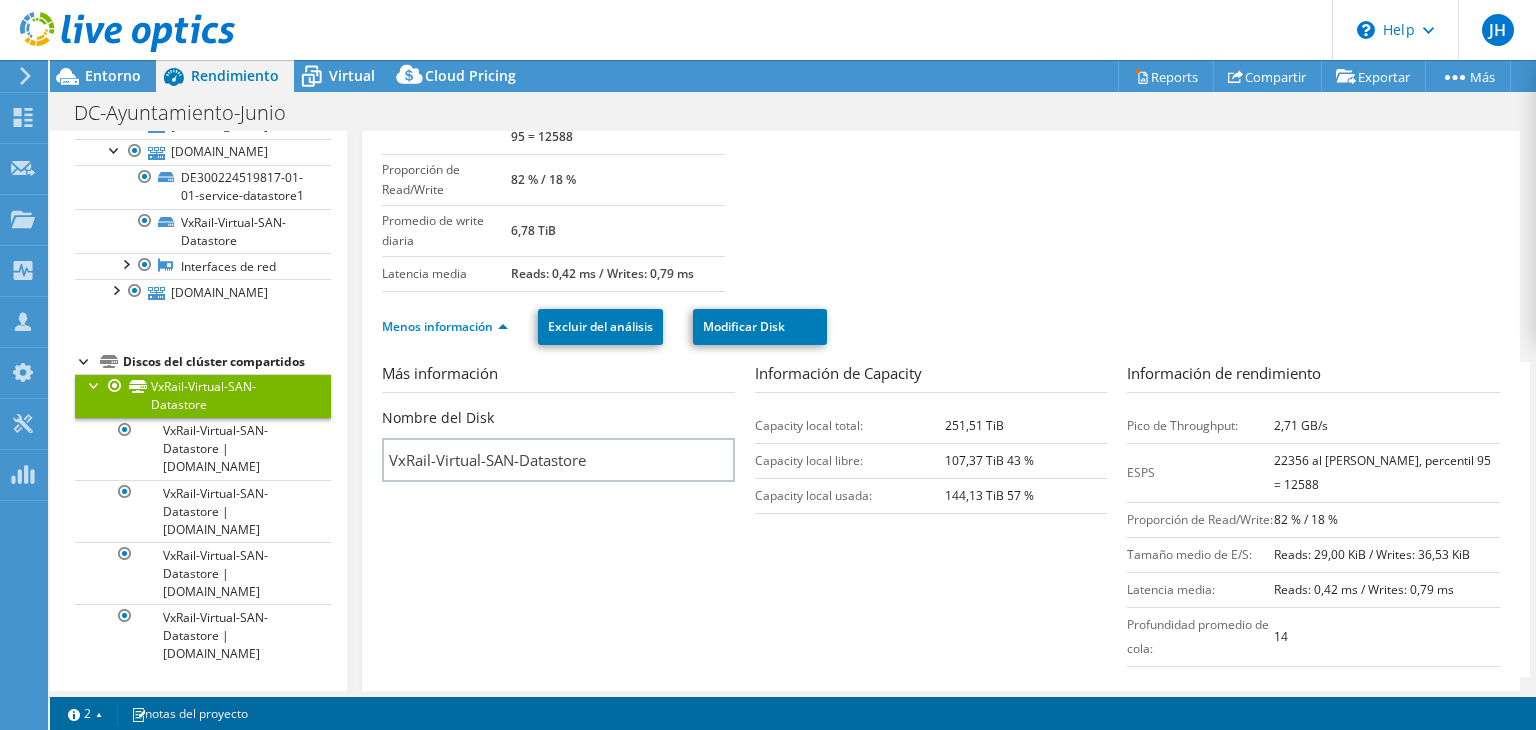 scroll, scrollTop: 412, scrollLeft: 0, axis: vertical 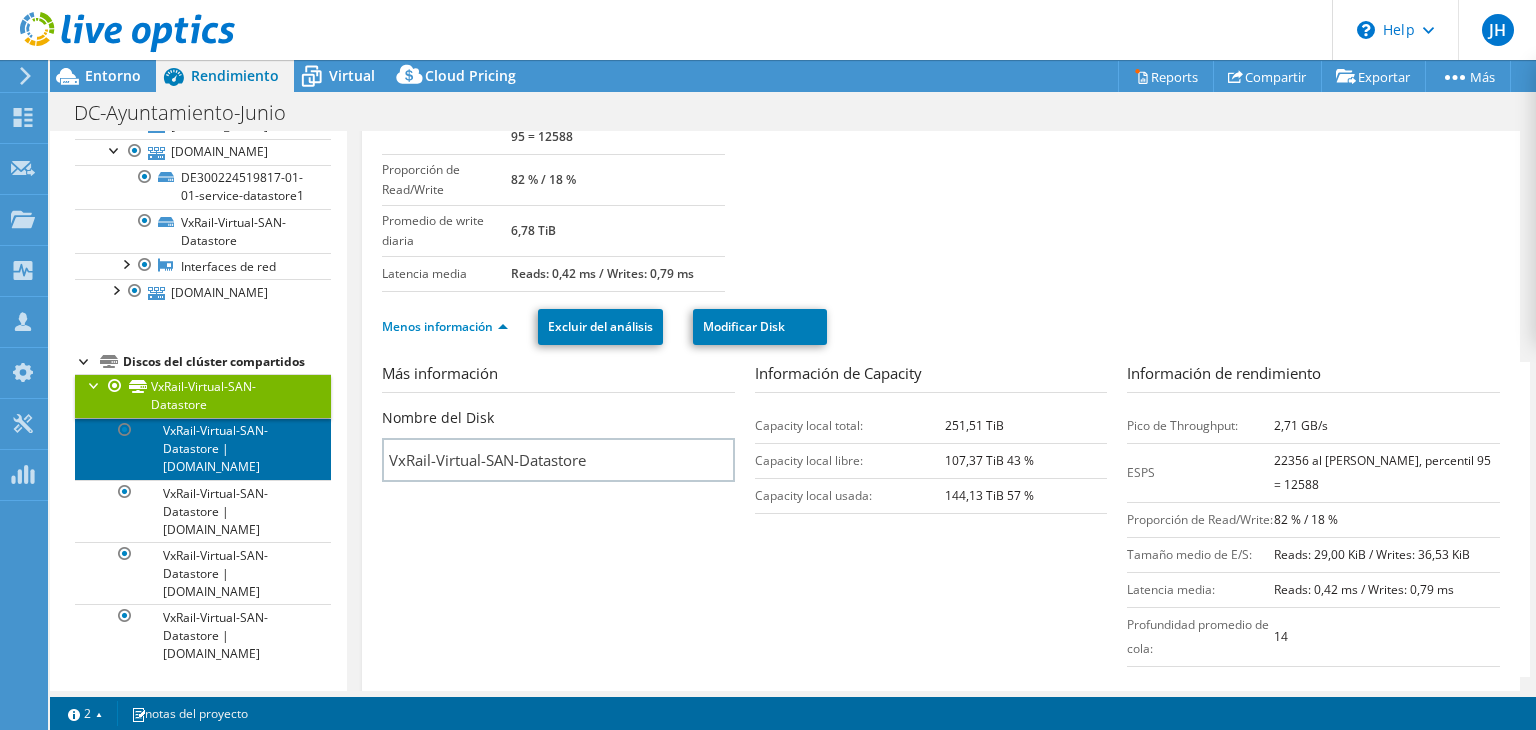 click on "VxRail-Virtual-SAN-Datastore | municipiomerida-001.municipio.merida.gob.mx" at bounding box center (203, 449) 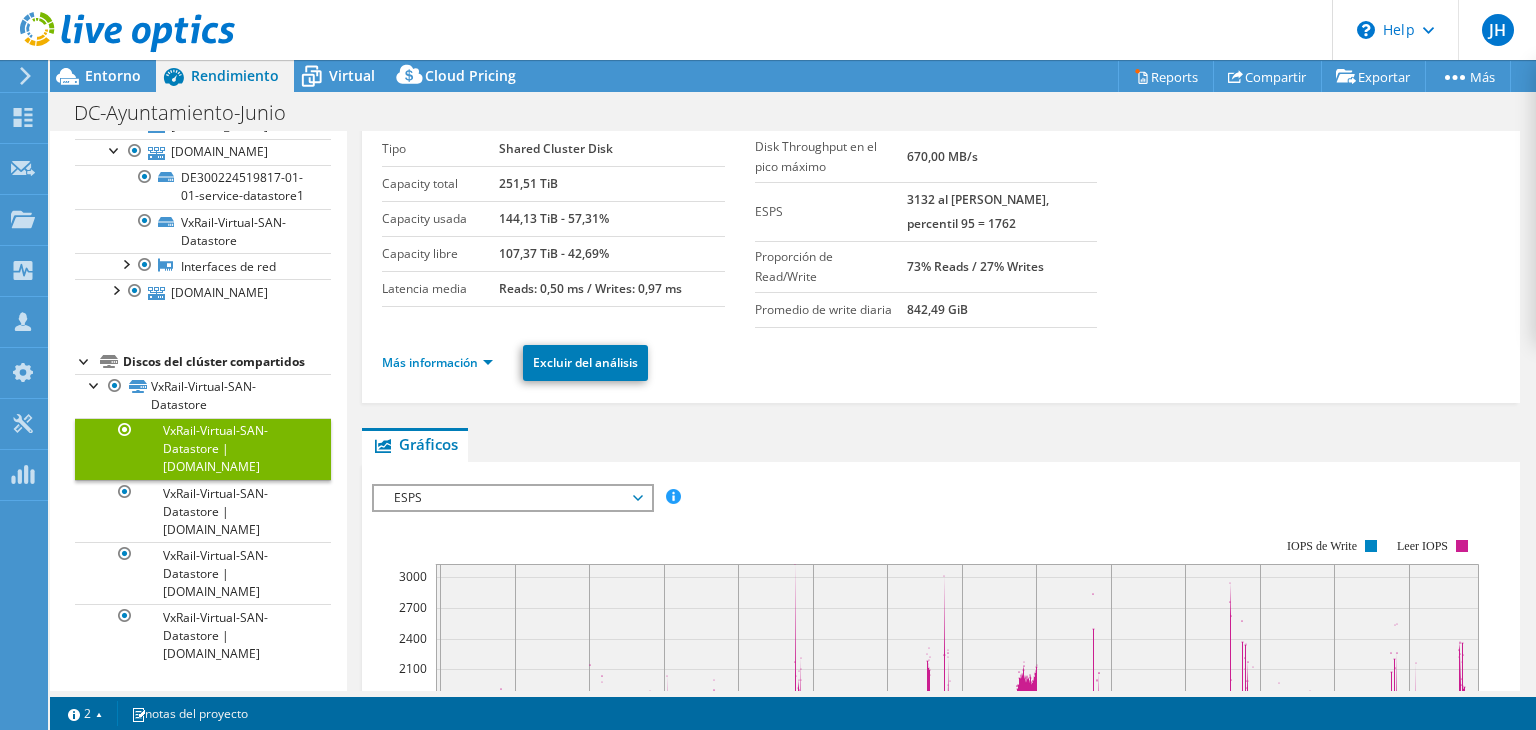 scroll, scrollTop: 0, scrollLeft: 0, axis: both 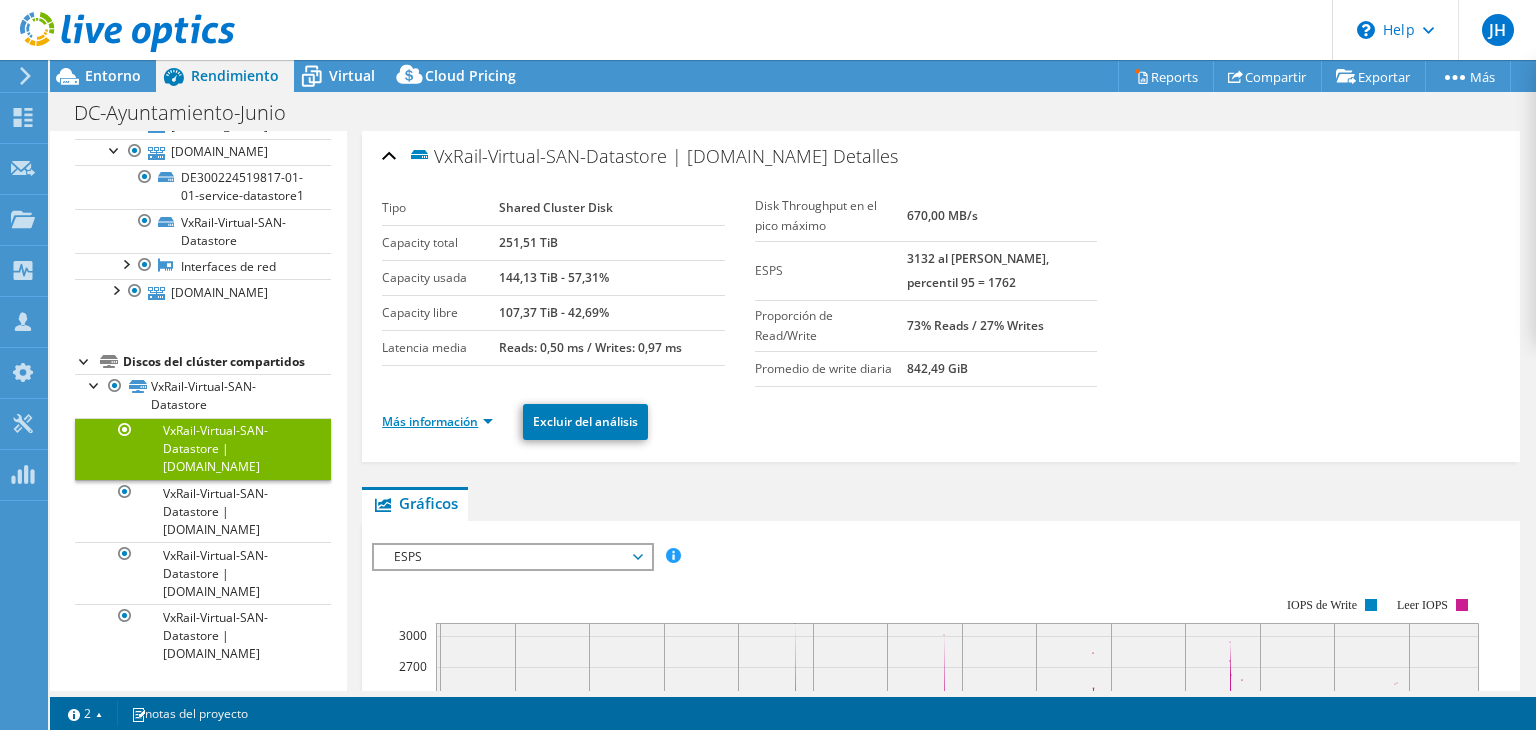 click on "Más información" at bounding box center [437, 421] 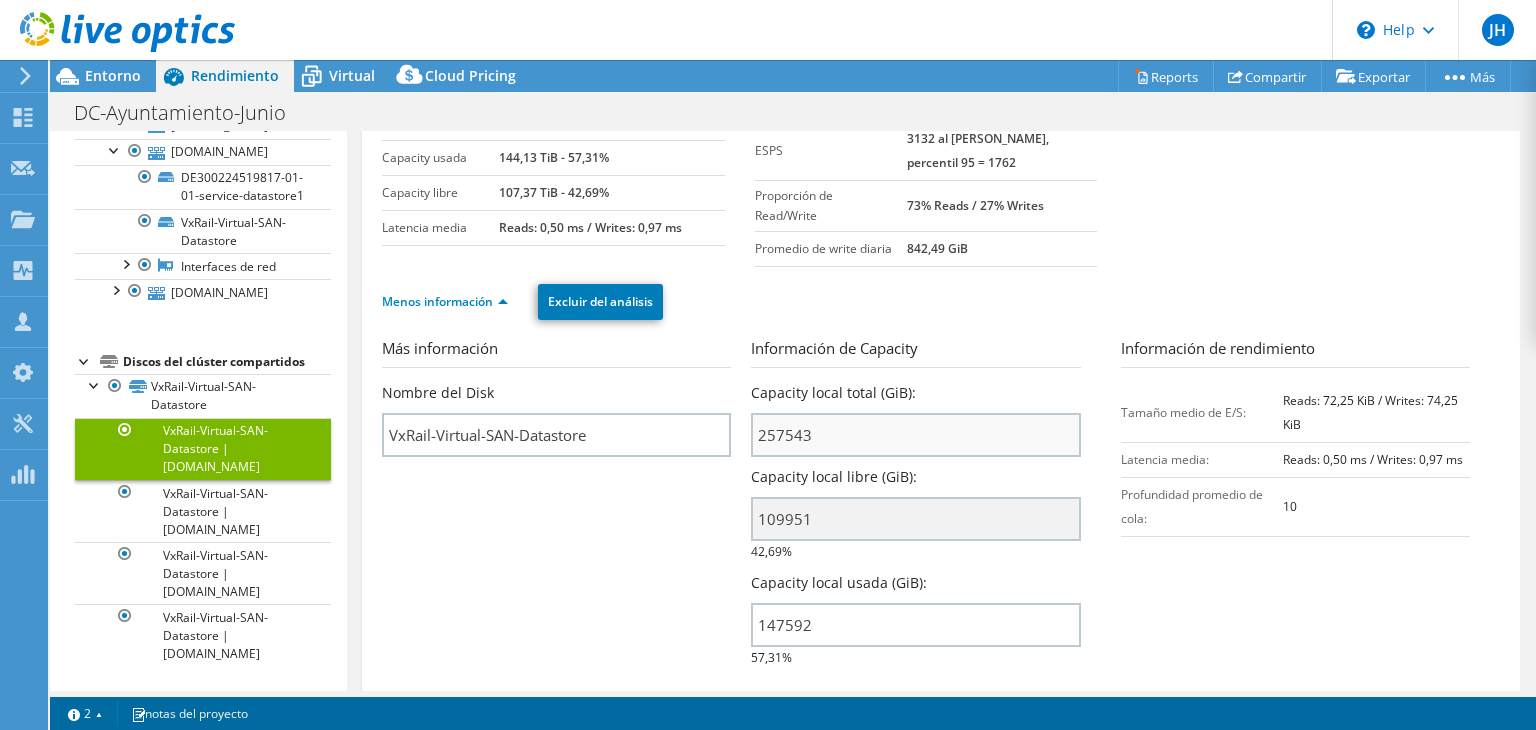 scroll, scrollTop: 200, scrollLeft: 0, axis: vertical 